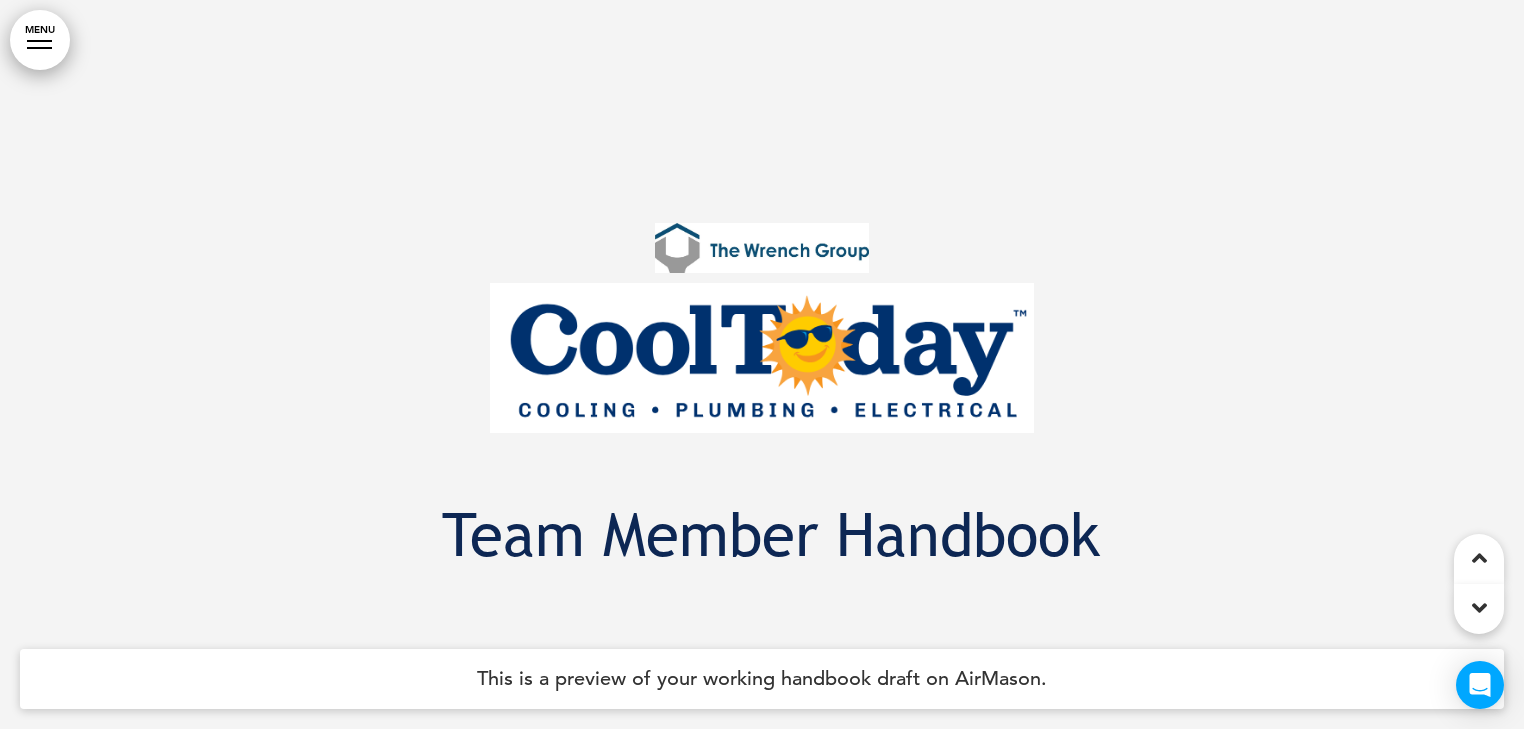 scroll, scrollTop: 149899, scrollLeft: 0, axis: vertical 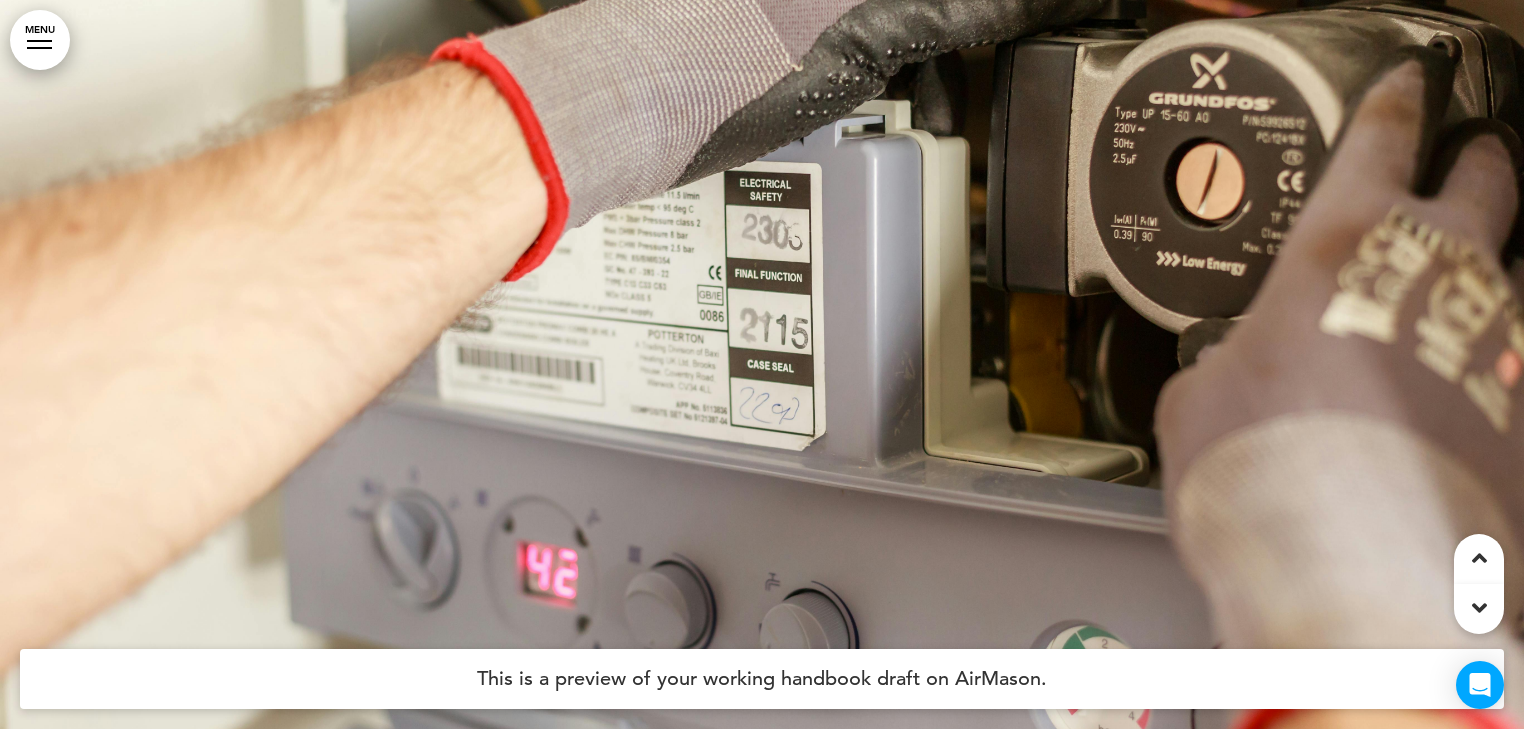click on "MENU" at bounding box center [40, 40] 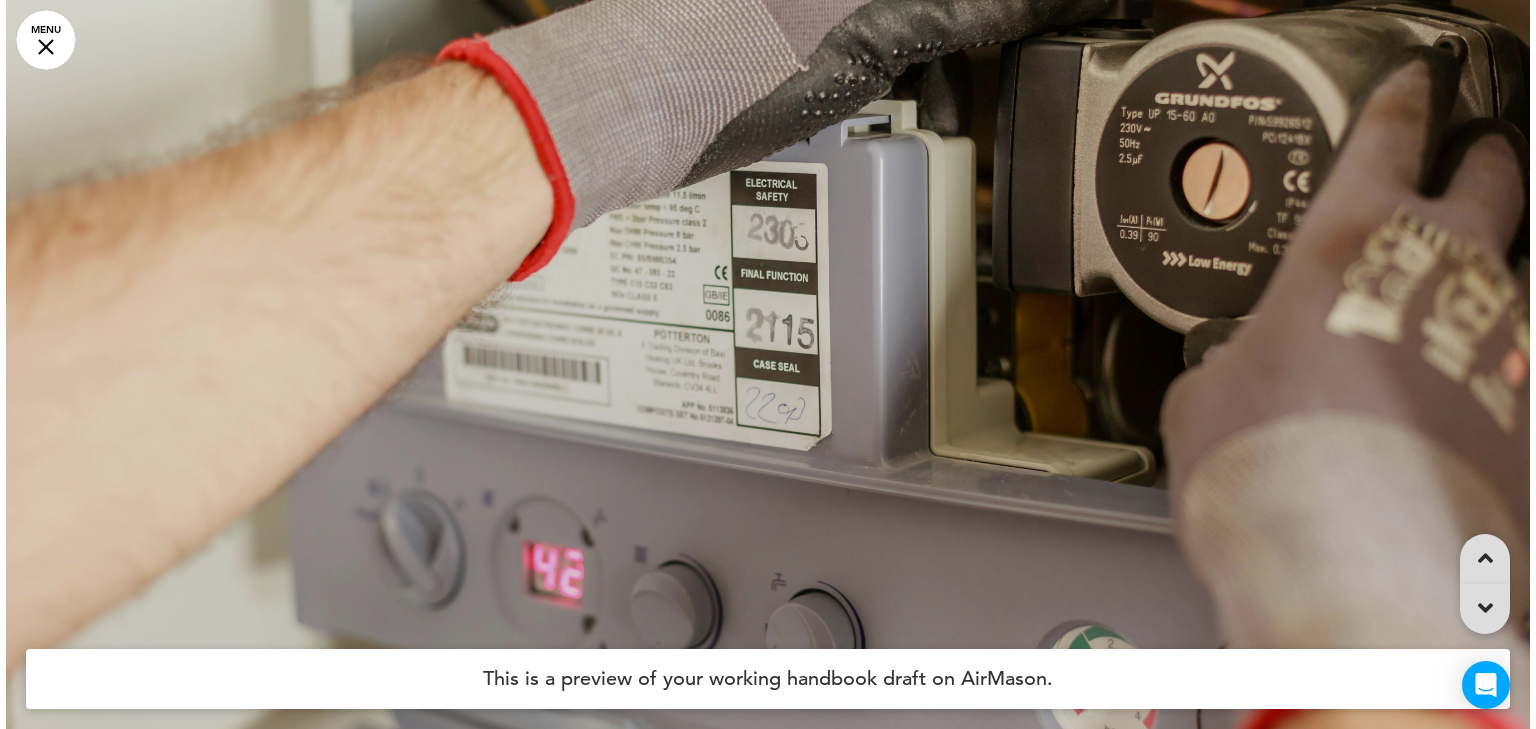 scroll, scrollTop: 149428, scrollLeft: 0, axis: vertical 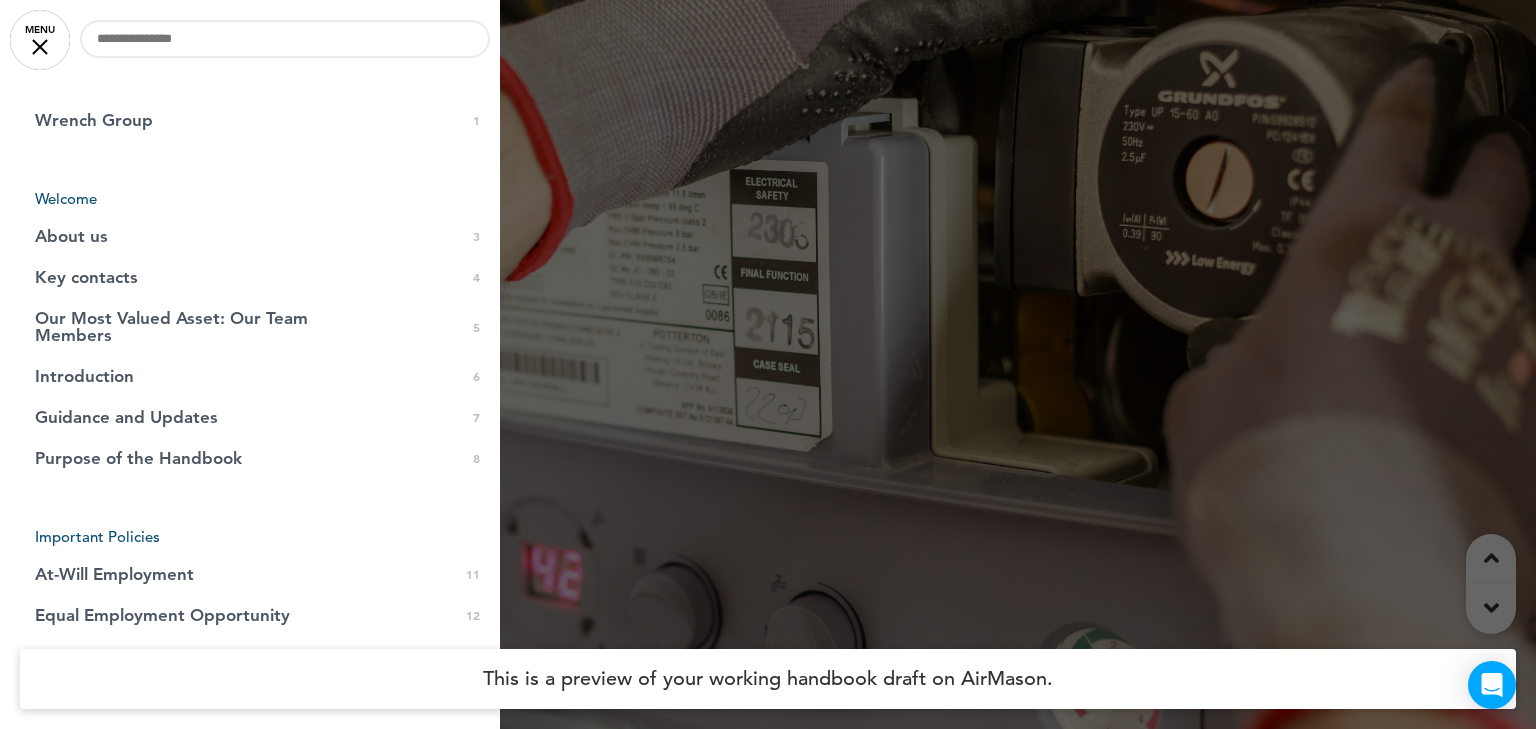click at bounding box center (768, 364) 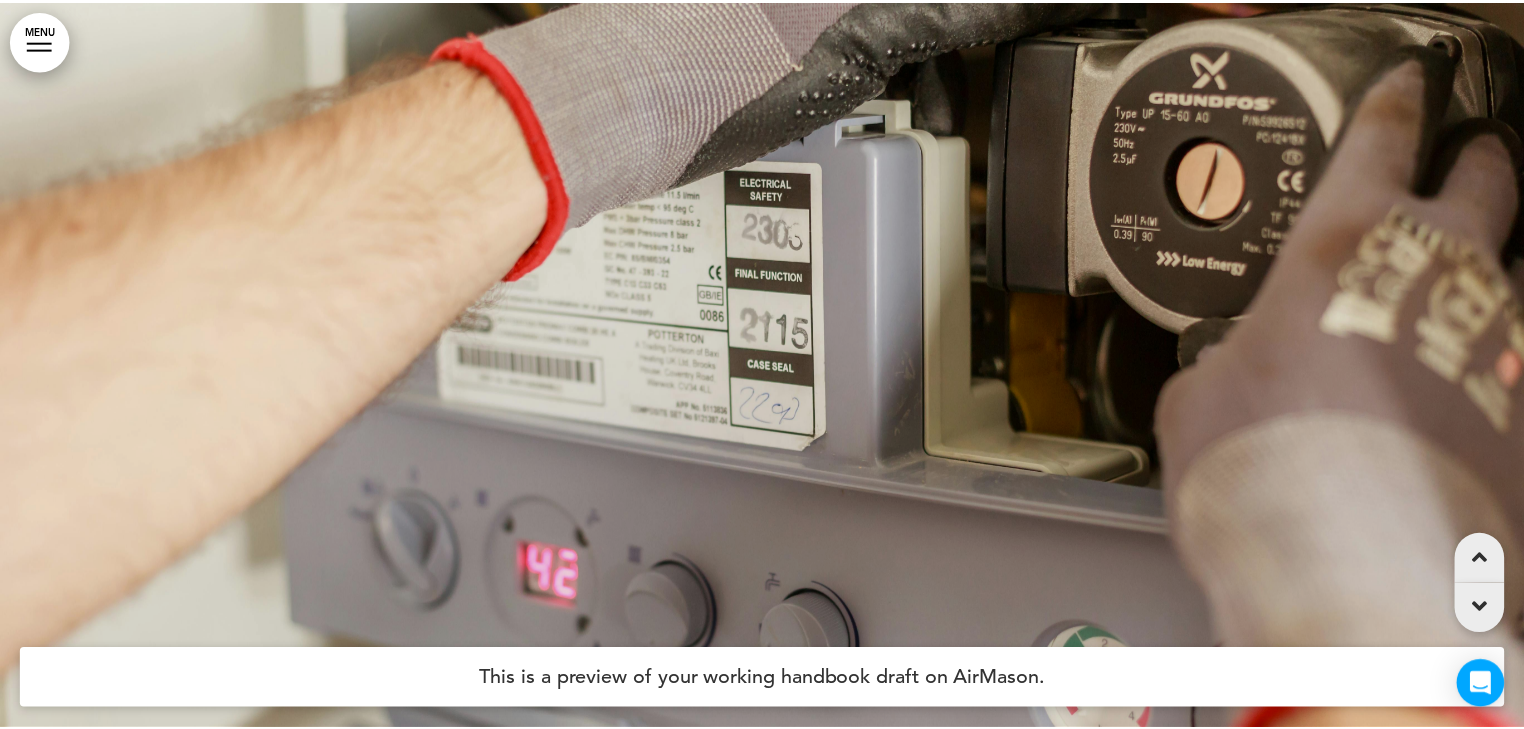scroll, scrollTop: 149419, scrollLeft: 0, axis: vertical 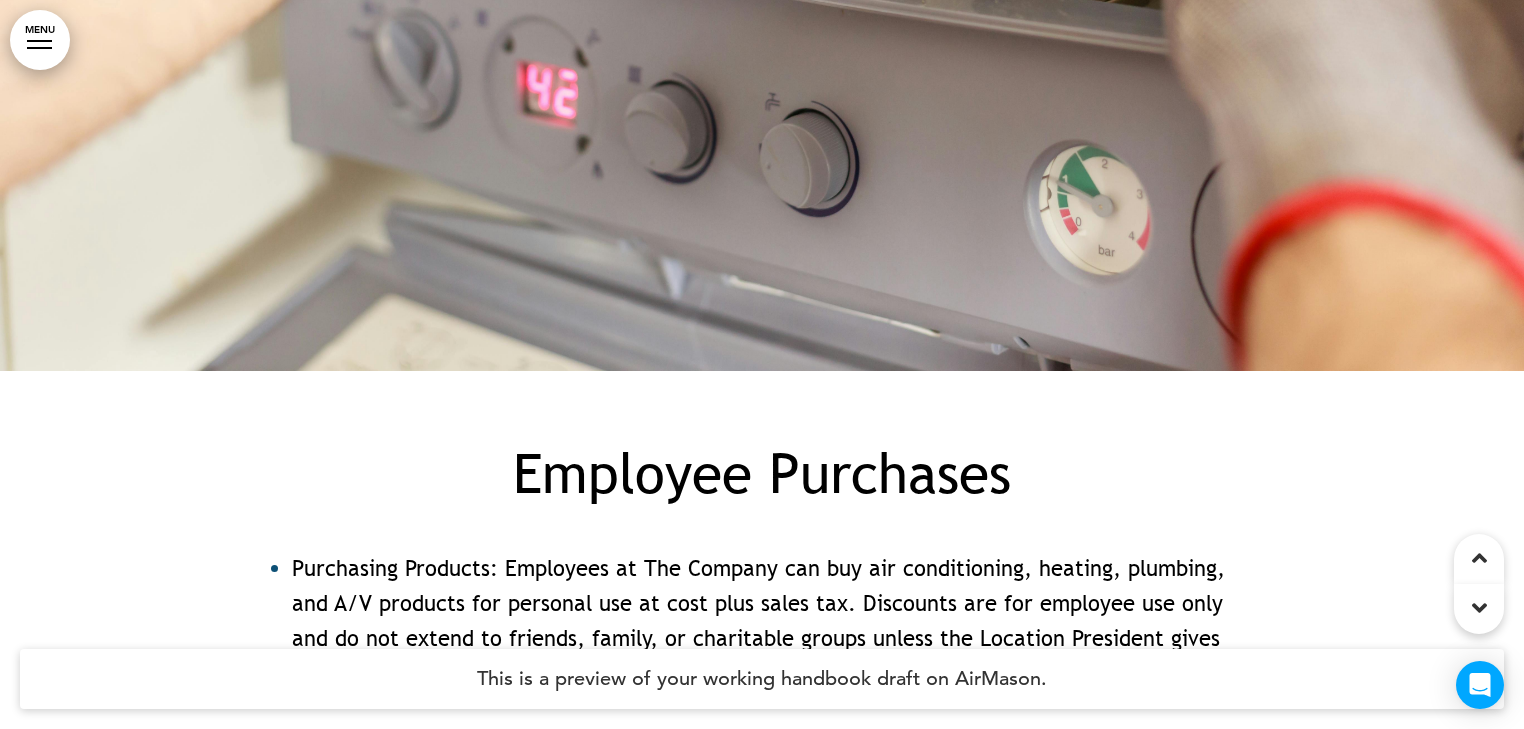 click on "Employee Purchases Purchasing Products: Employees at The Company can buy air conditioning, heating, plumbing, and A/V products for personal use at cost plus sales tax. Discounts are for employee use only and do not extend to friends, family, or charitable groups unless the Location President gives prior approval. Utilizing Company Services:  Employees may hire the Company's installation and technicial services directly from the company, after 90 days of employment, and receive a thirty-five (35) discount on the standard retial cost on installs and fifty (50) percent discount on the standard retial cost on service.  Total project includes all equipment, materials, labor and related expenses of the project or service. Restrictions on Service Hiring: Hiring fellow employees independently to perform services without the Location President ’s pre-approval is strictly prohibited." at bounding box center [762, 867] 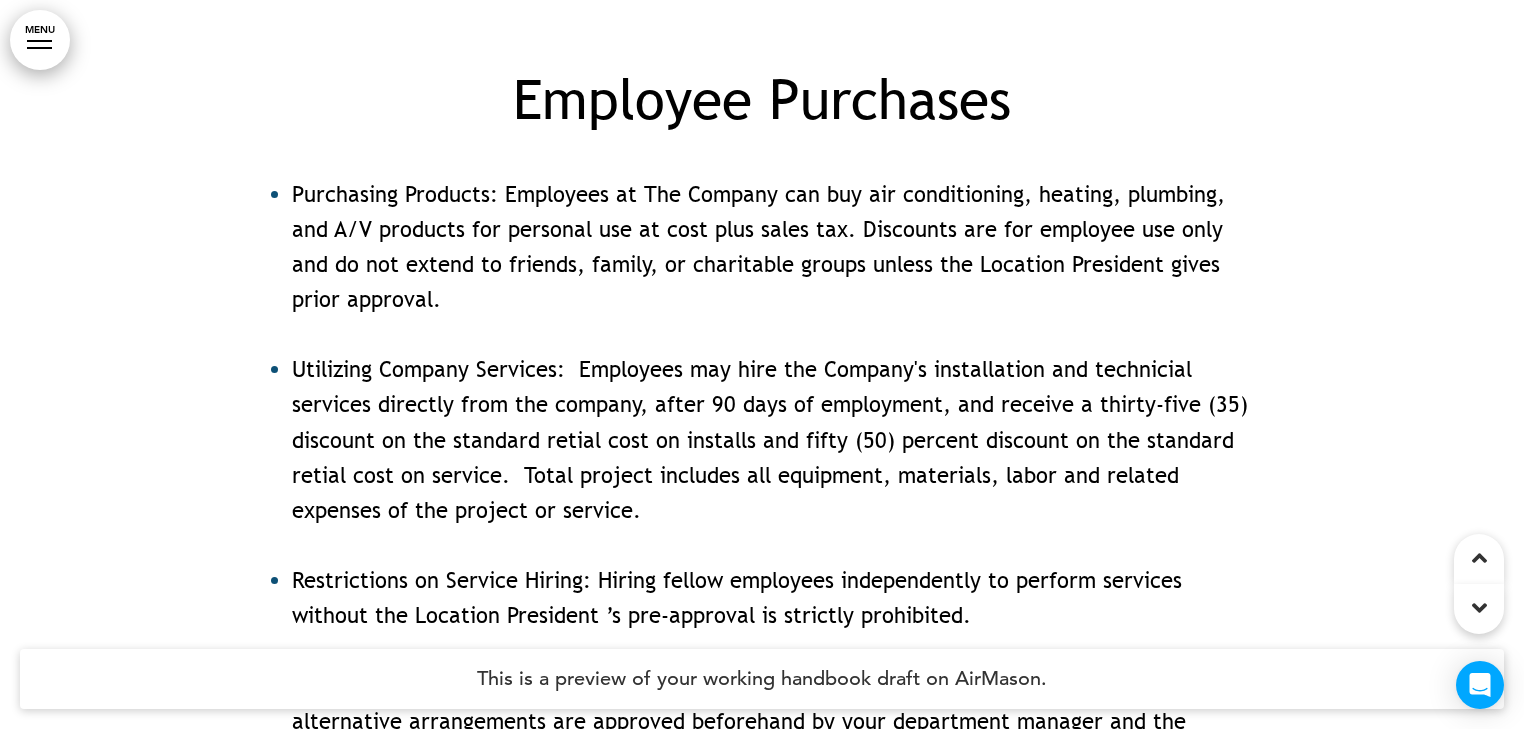 scroll, scrollTop: 150379, scrollLeft: 0, axis: vertical 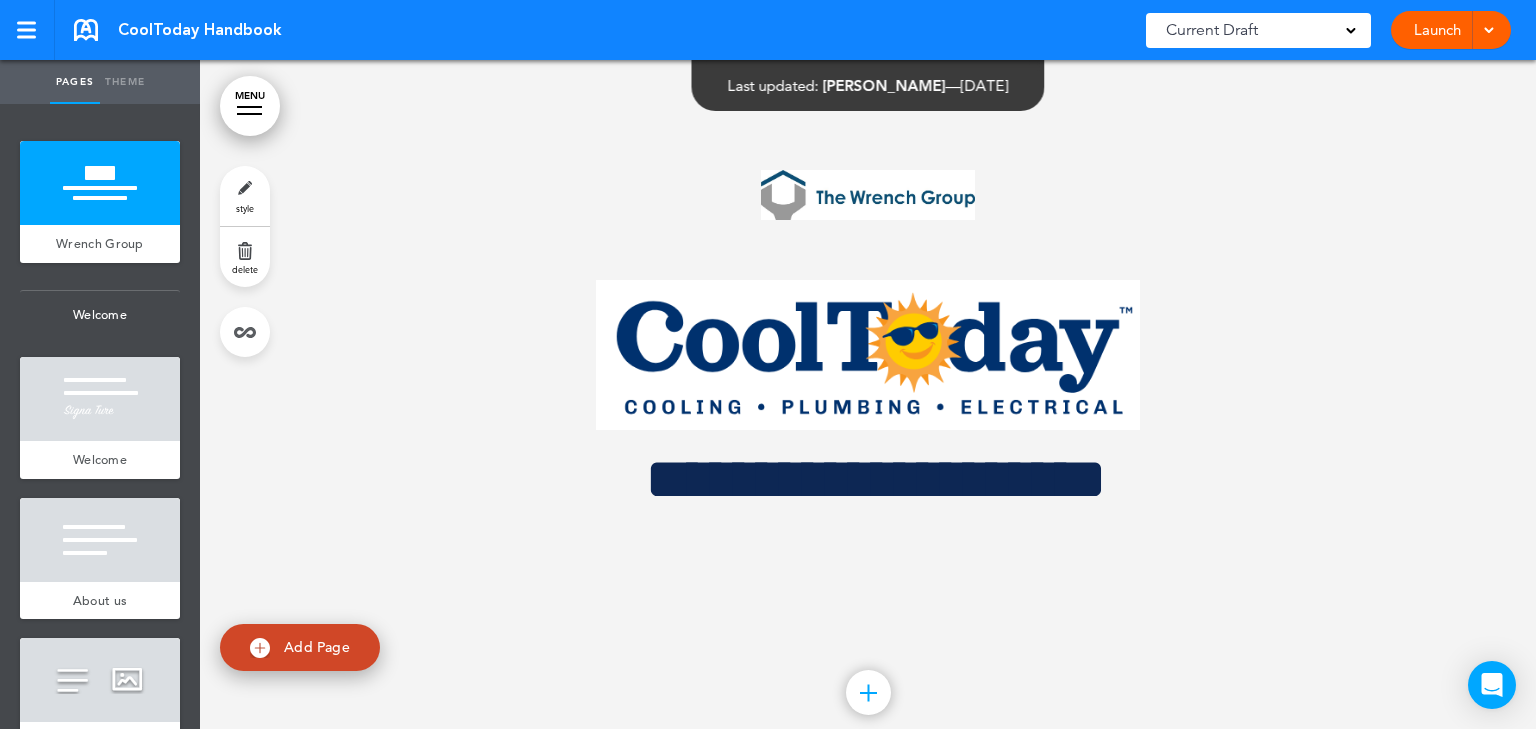 click at bounding box center [249, 107] 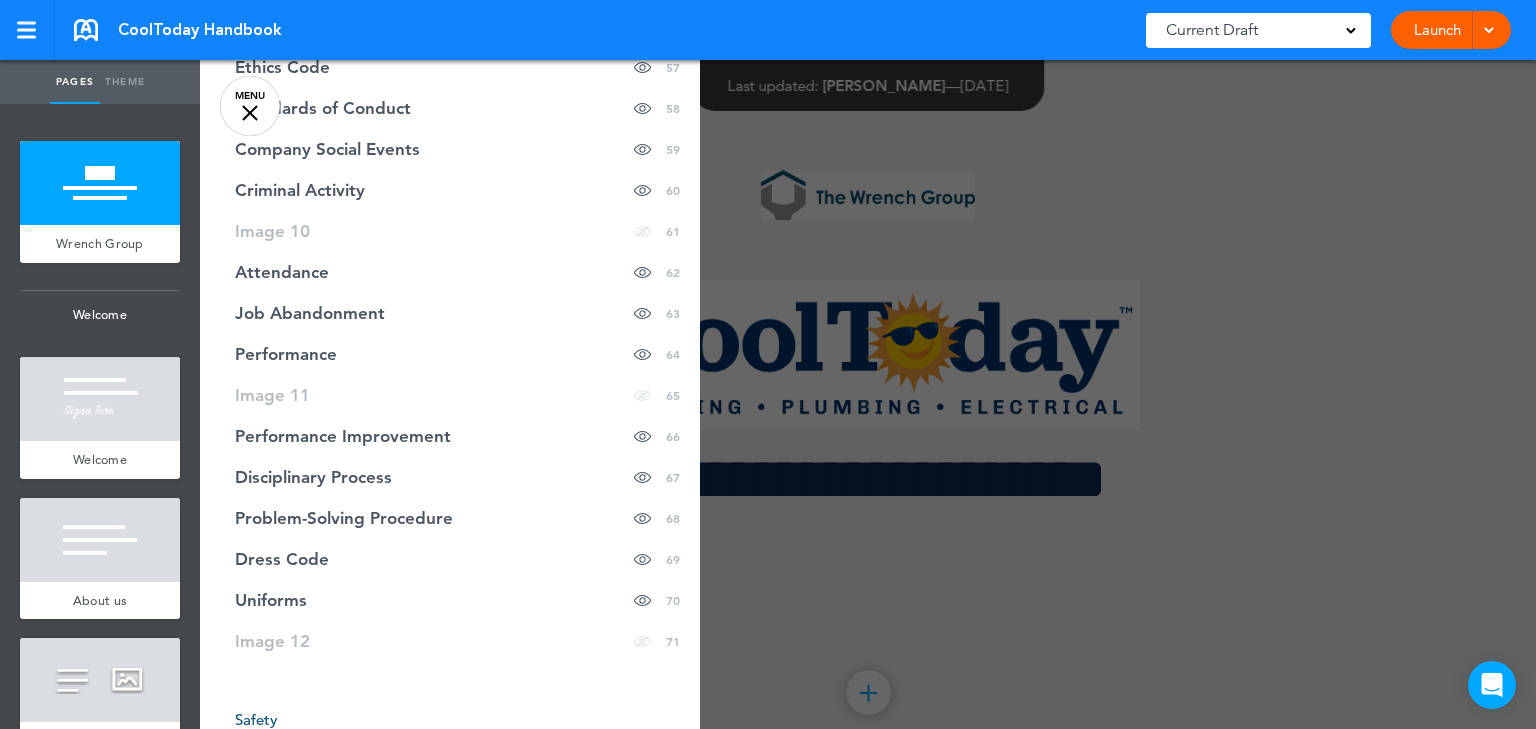 scroll, scrollTop: 2960, scrollLeft: 0, axis: vertical 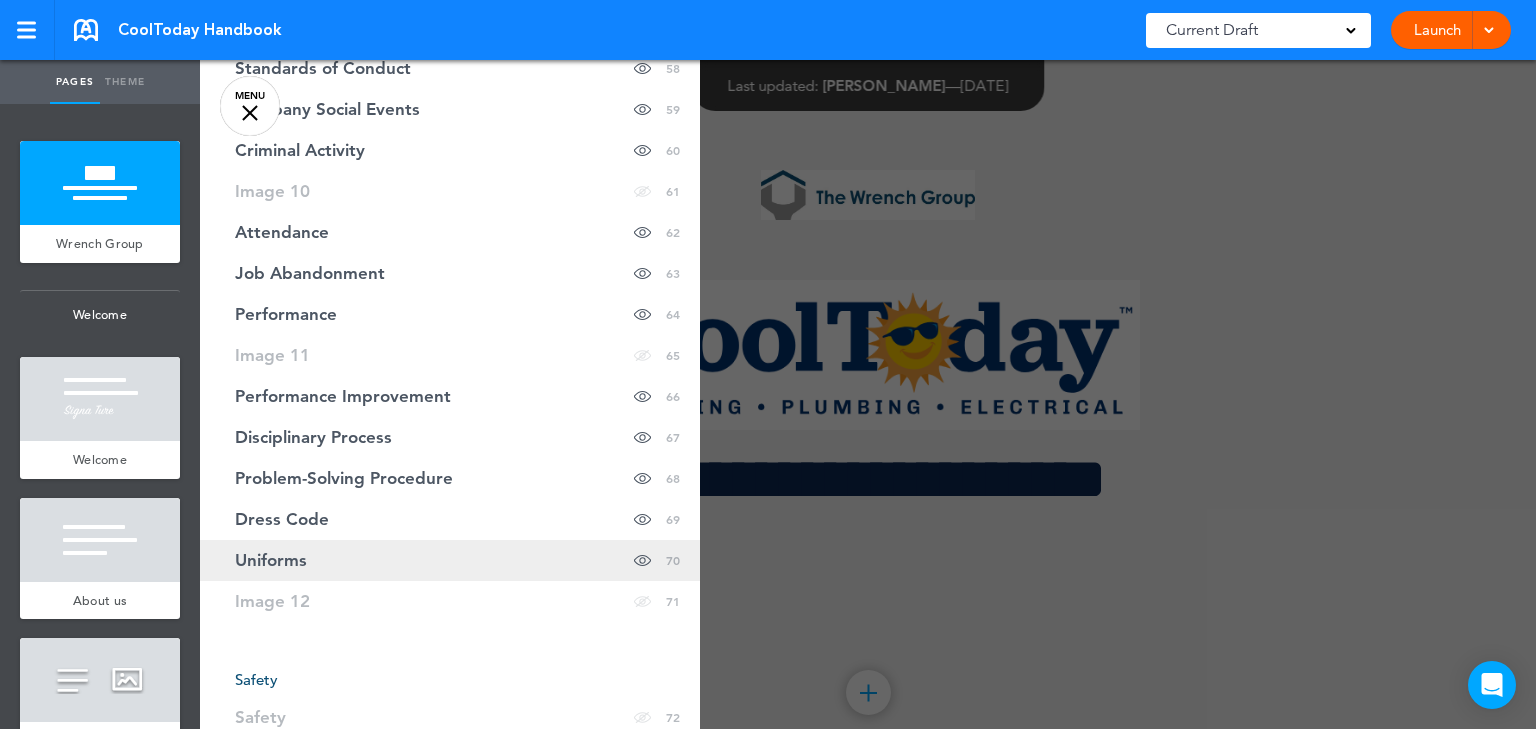 click on "Uniforms" at bounding box center (271, 560) 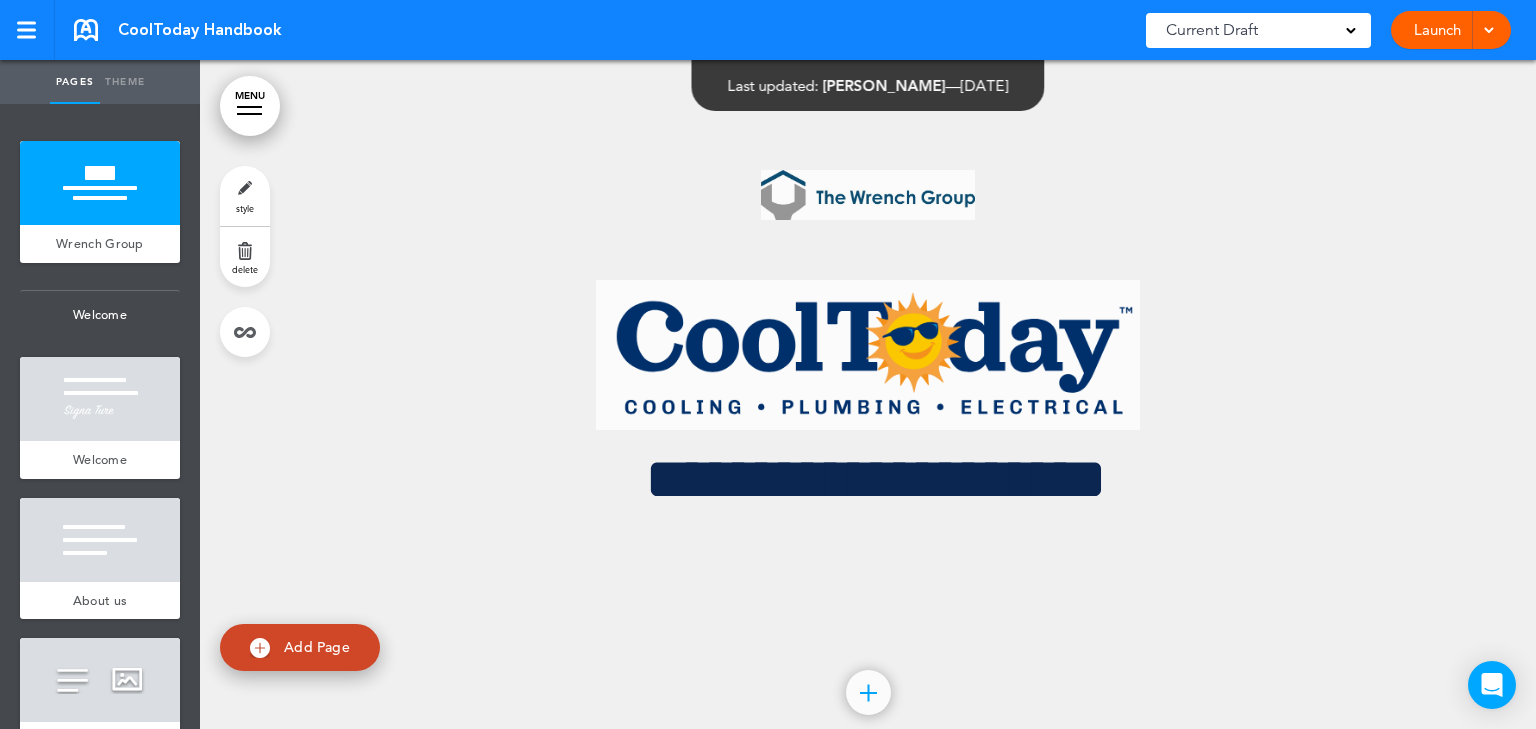 scroll, scrollTop: 85486, scrollLeft: 0, axis: vertical 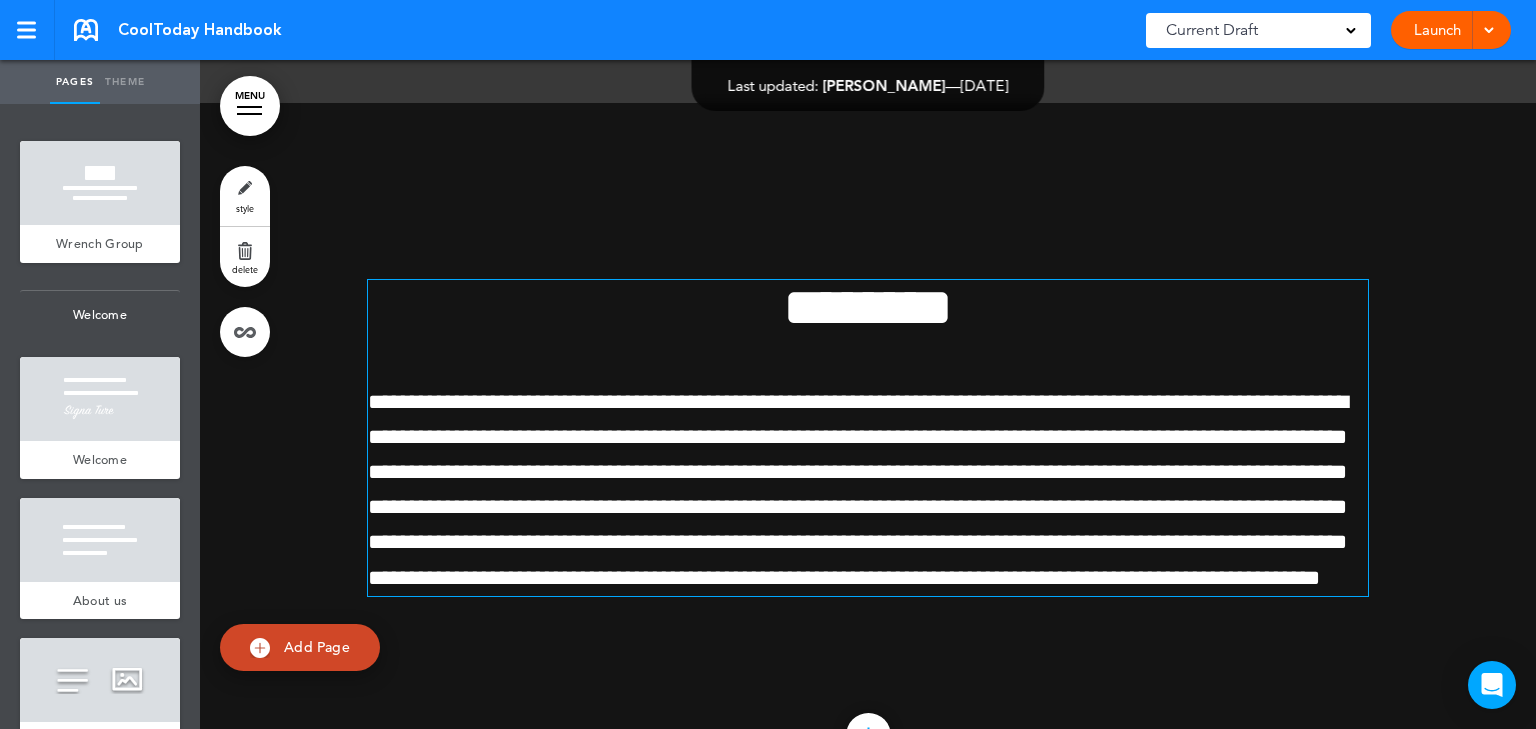 click on "**********" at bounding box center (858, 490) 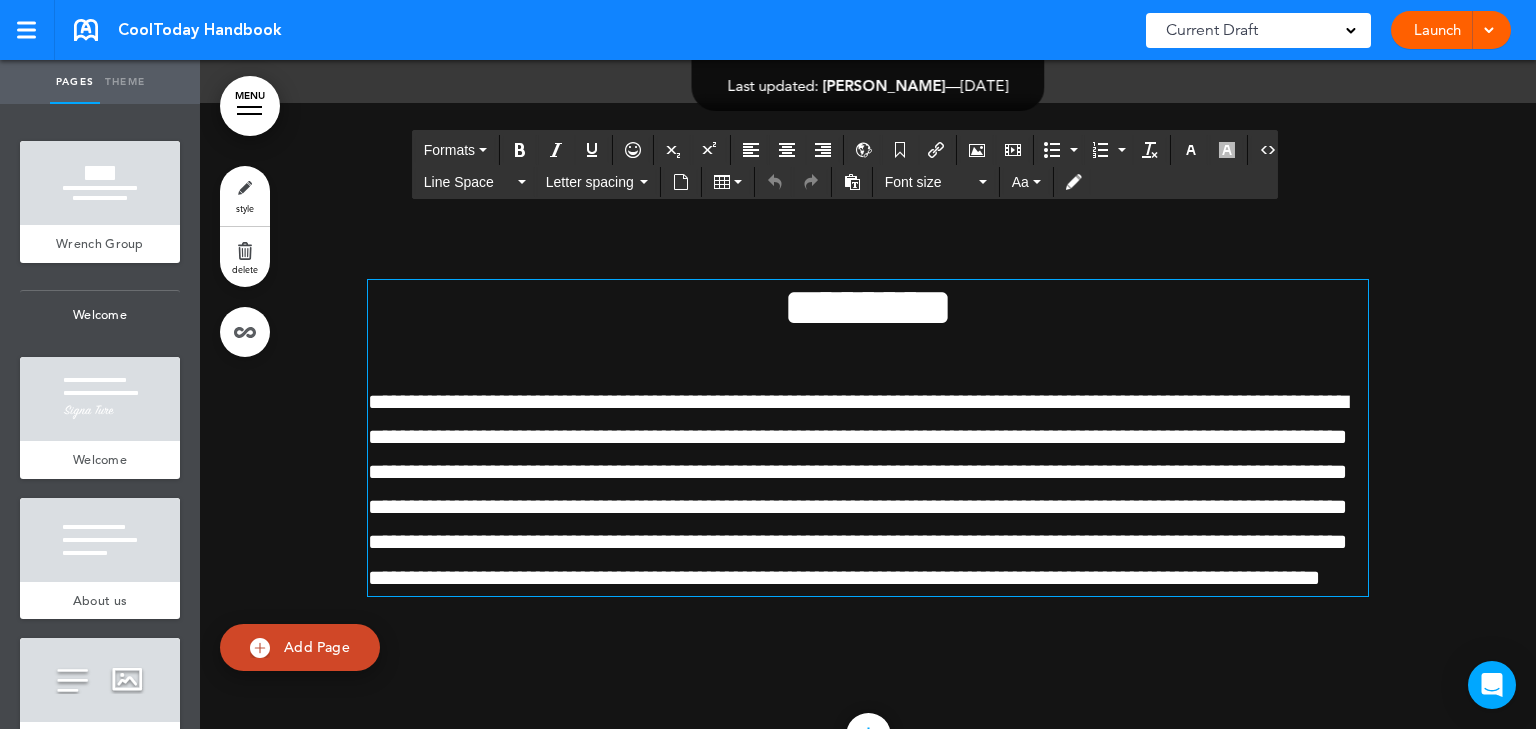 click on "**********" at bounding box center [858, 490] 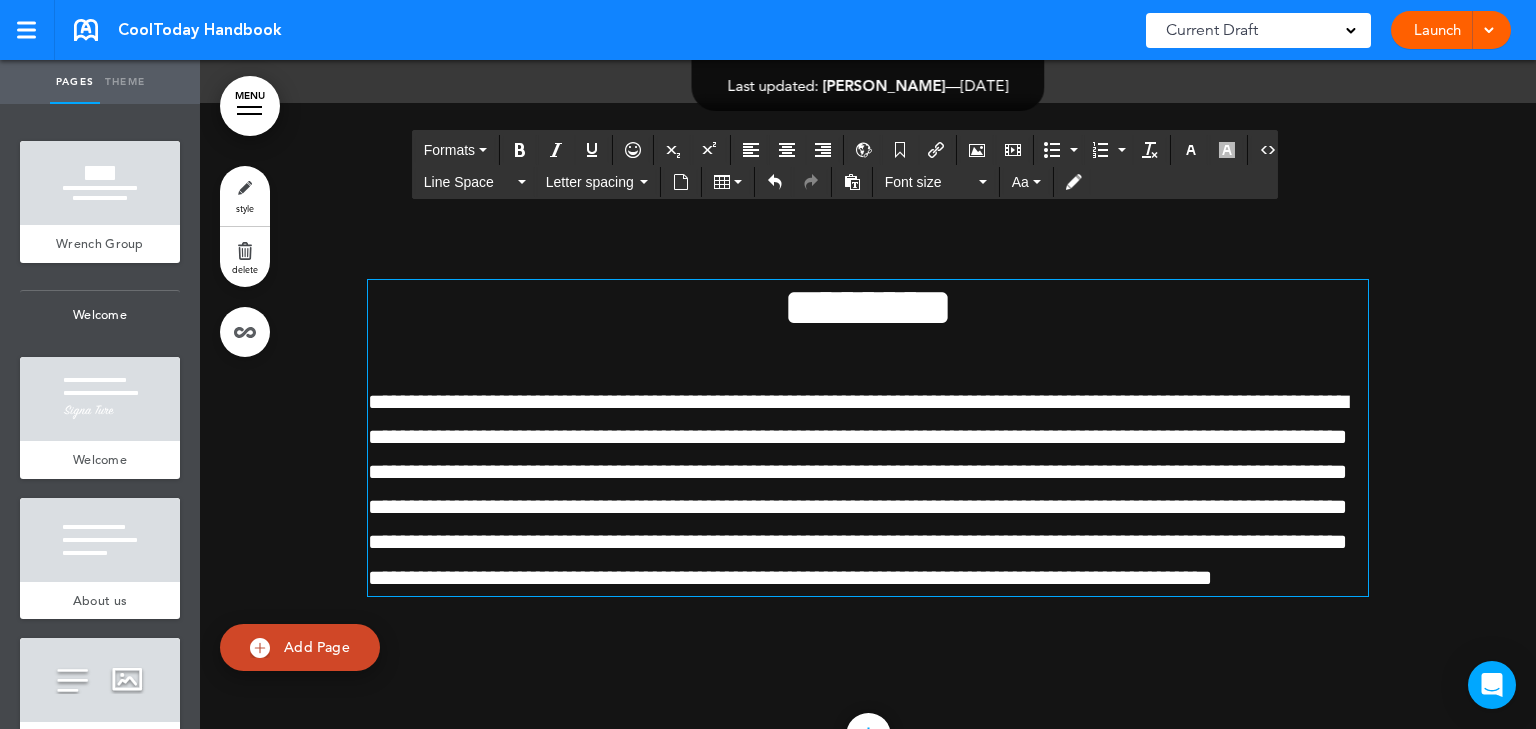 click on "**********" at bounding box center (858, 490) 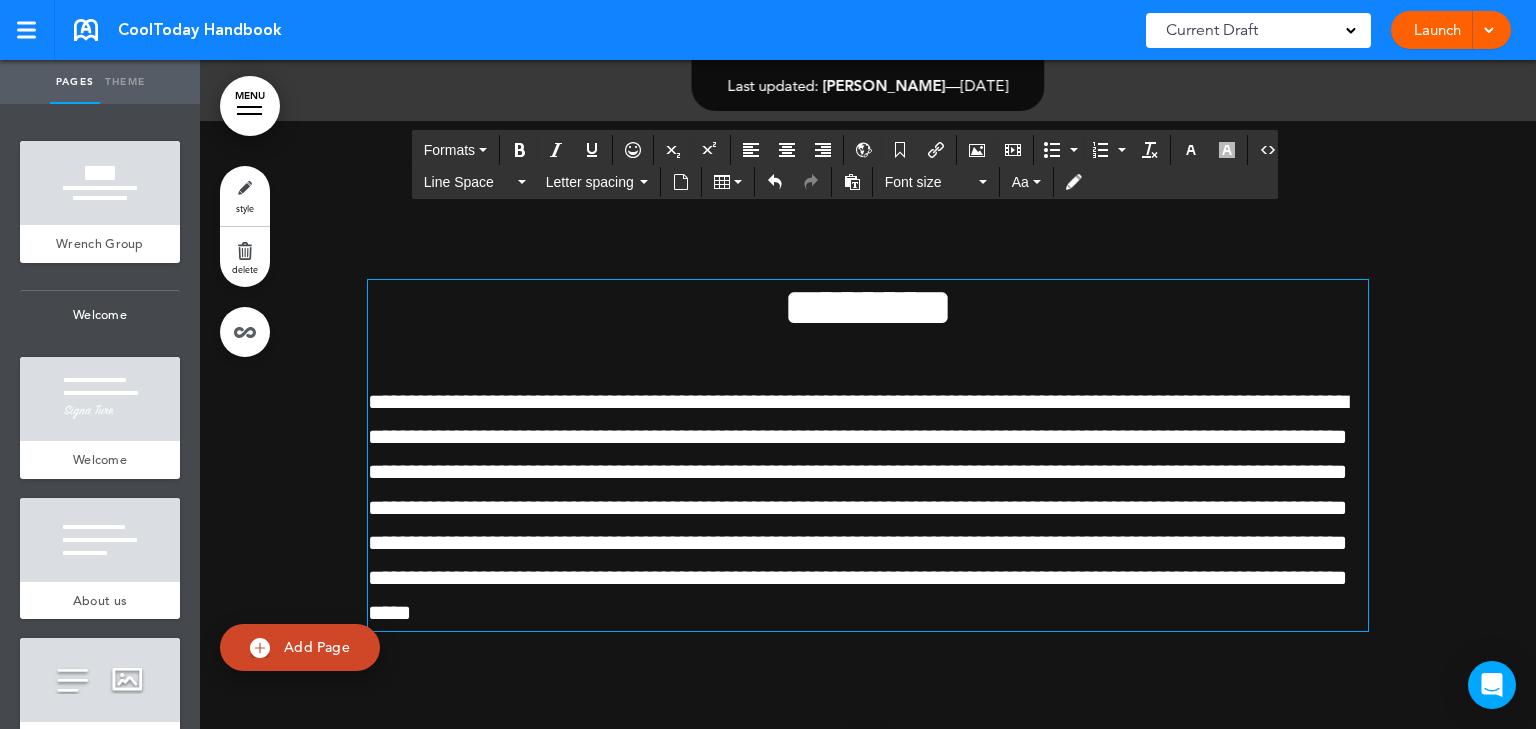 scroll, scrollTop: 85486, scrollLeft: 0, axis: vertical 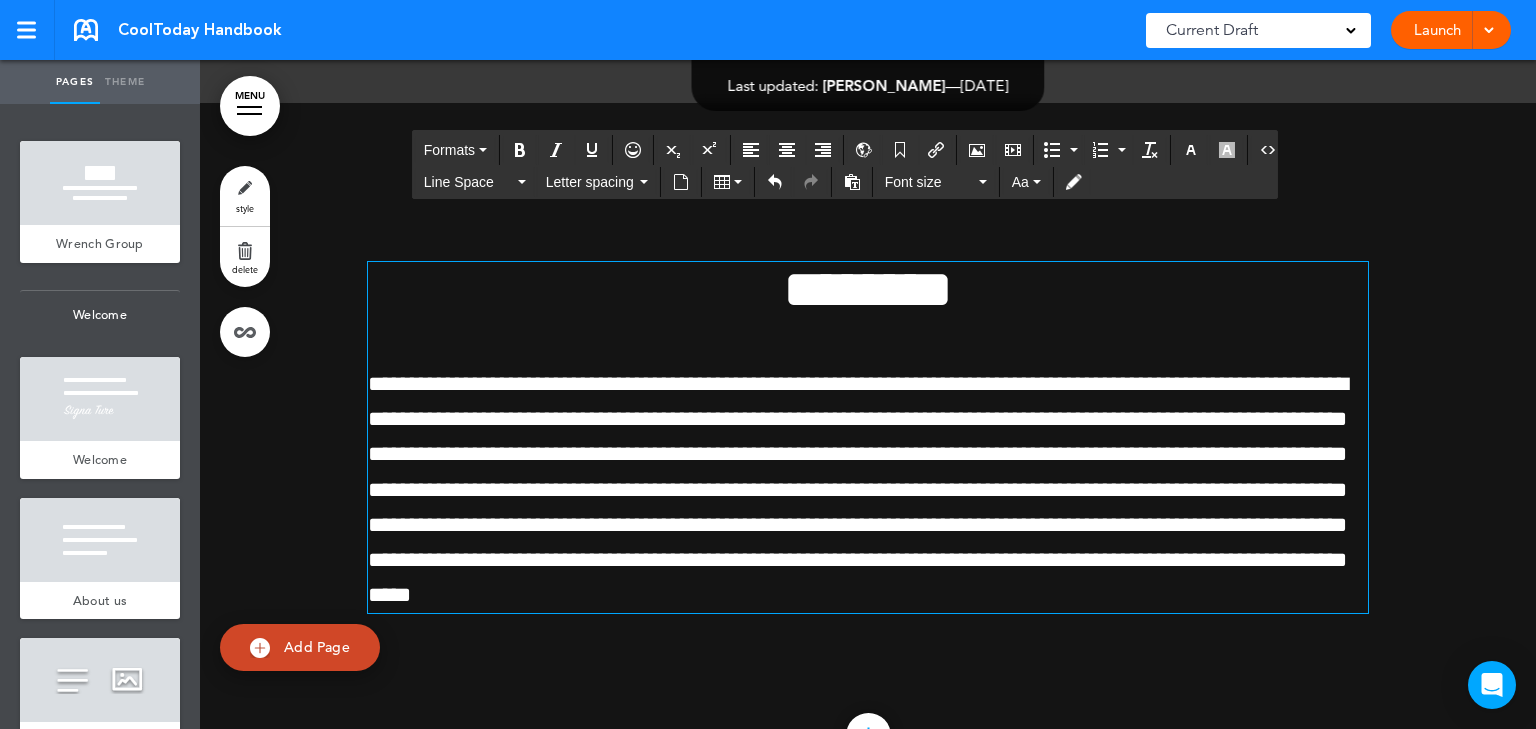 click on "**********" at bounding box center [858, 489] 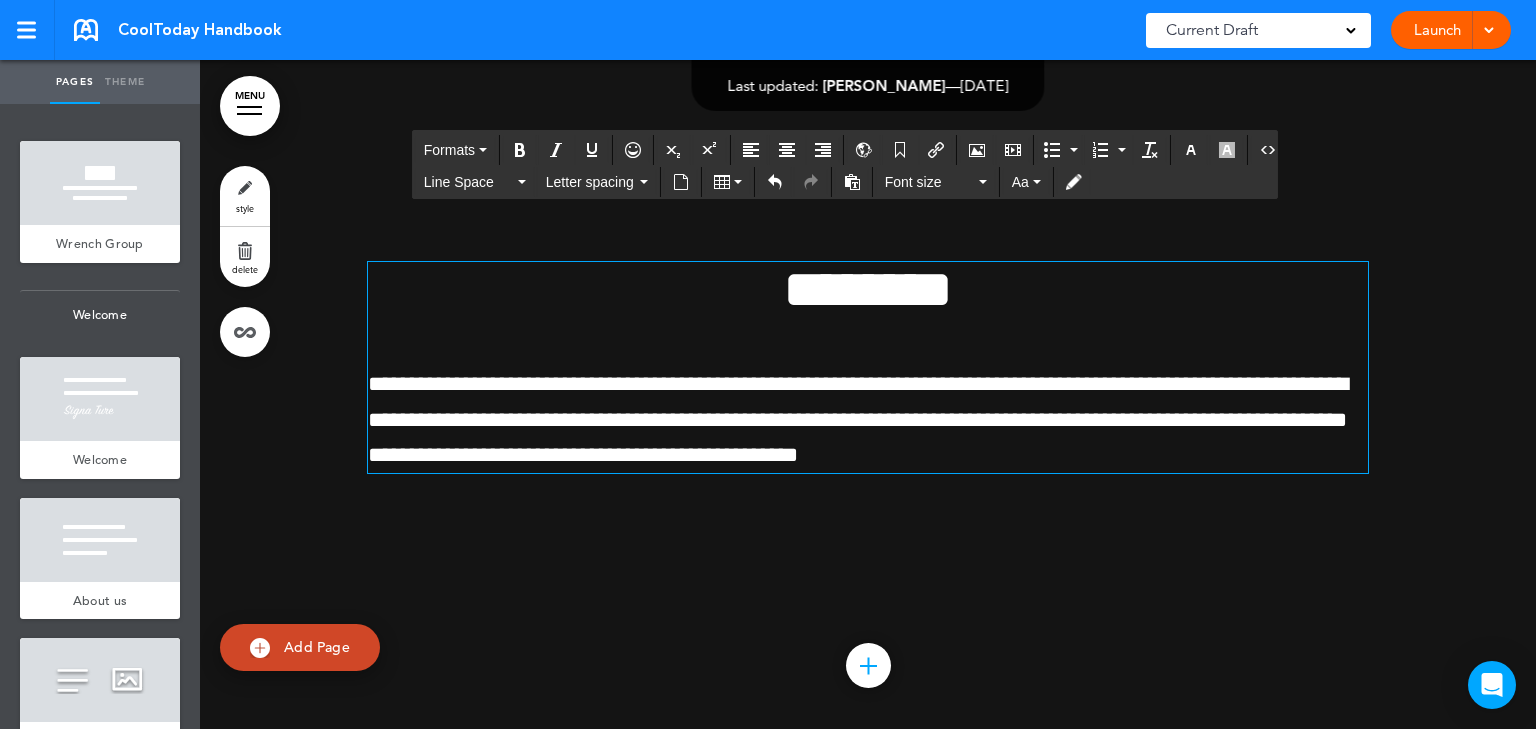 scroll, scrollTop: 85539, scrollLeft: 0, axis: vertical 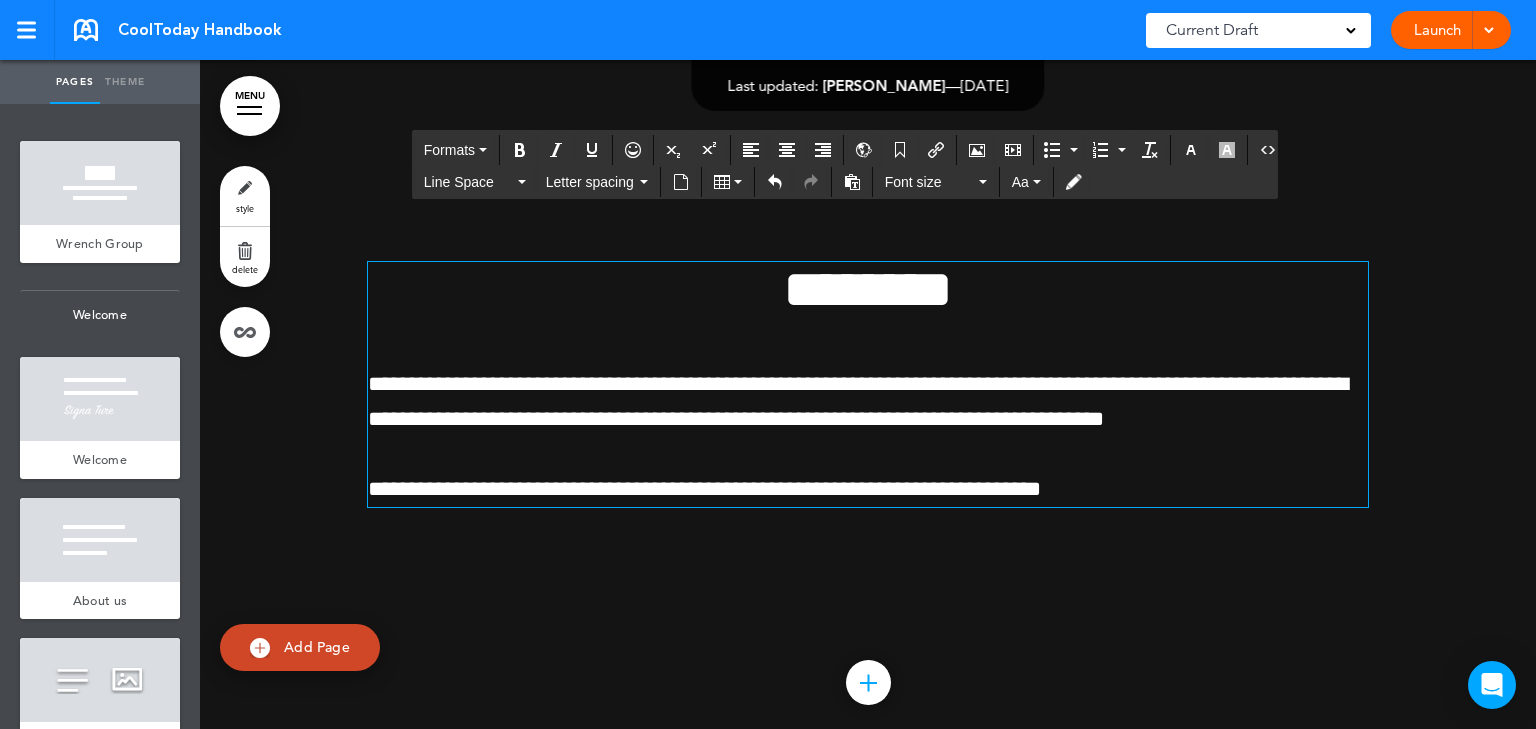 click on "**********" at bounding box center [858, 401] 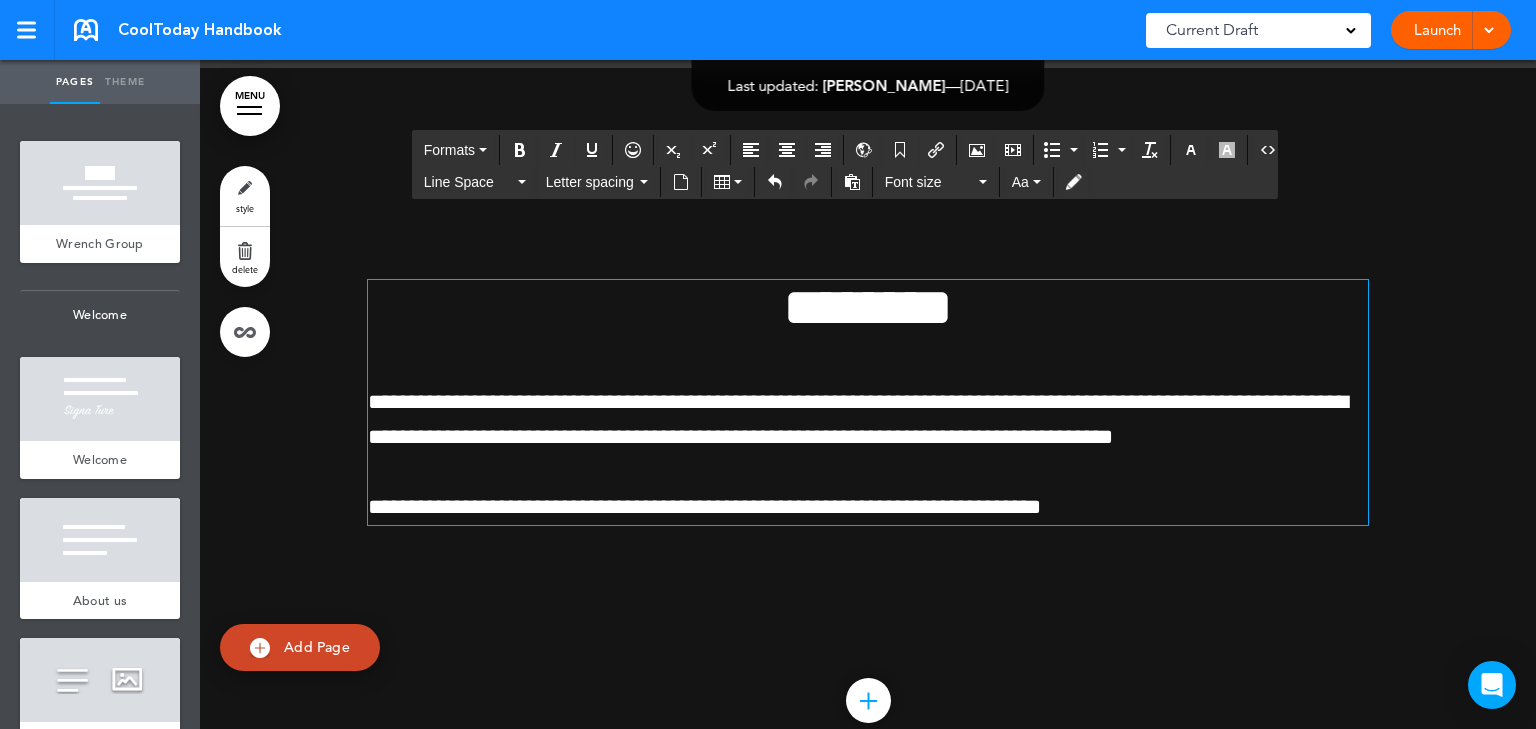 scroll, scrollTop: 85539, scrollLeft: 0, axis: vertical 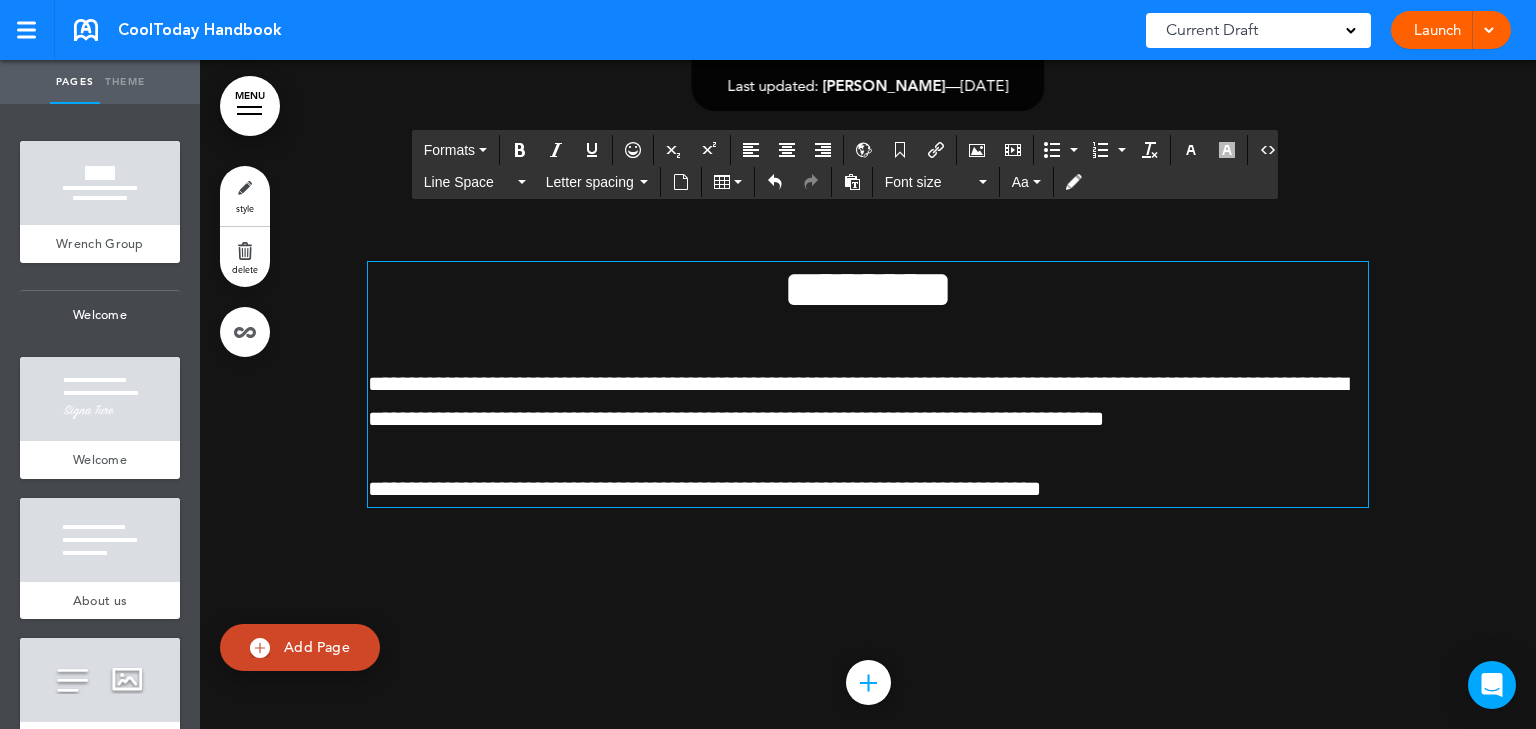 click on "**********" at bounding box center (868, 402) 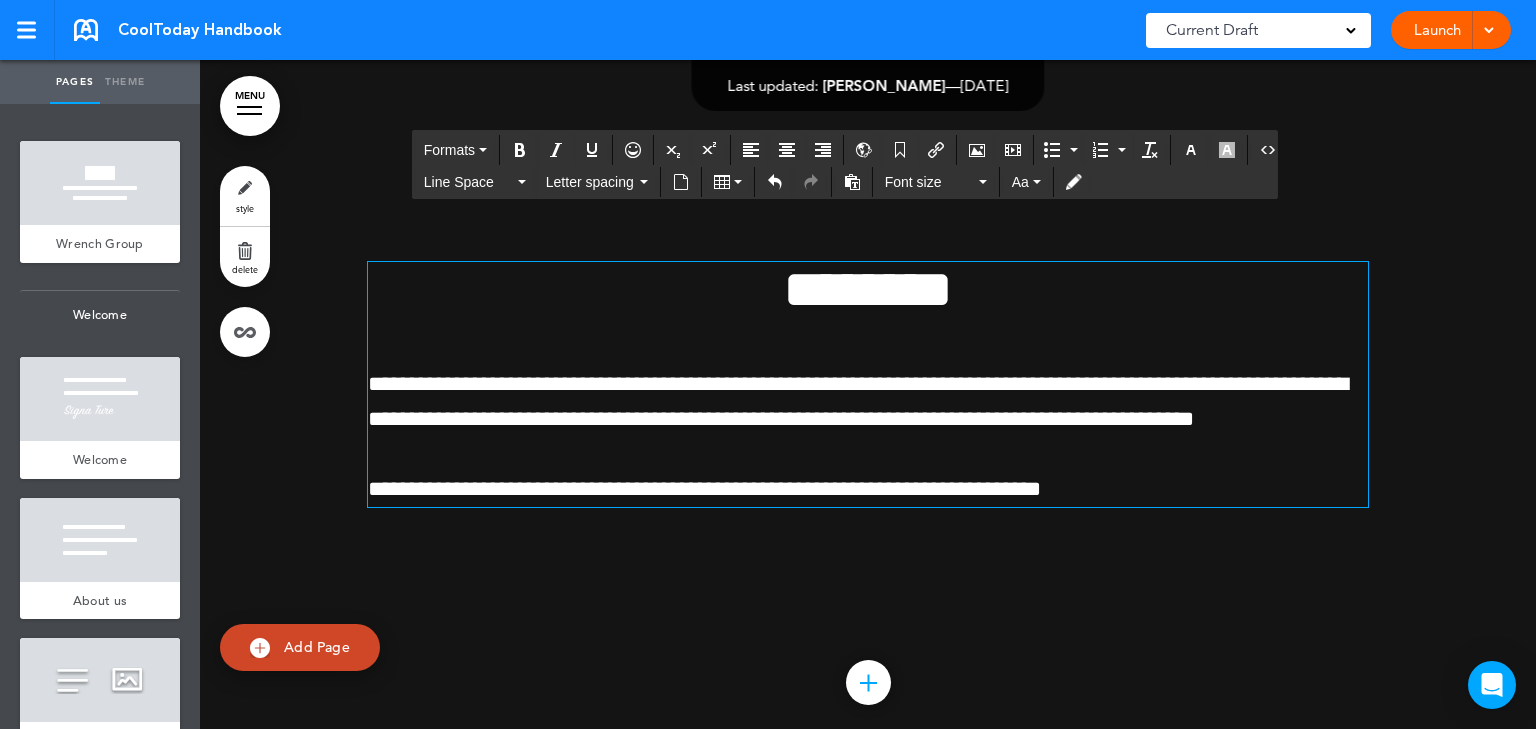 scroll, scrollTop: 85521, scrollLeft: 0, axis: vertical 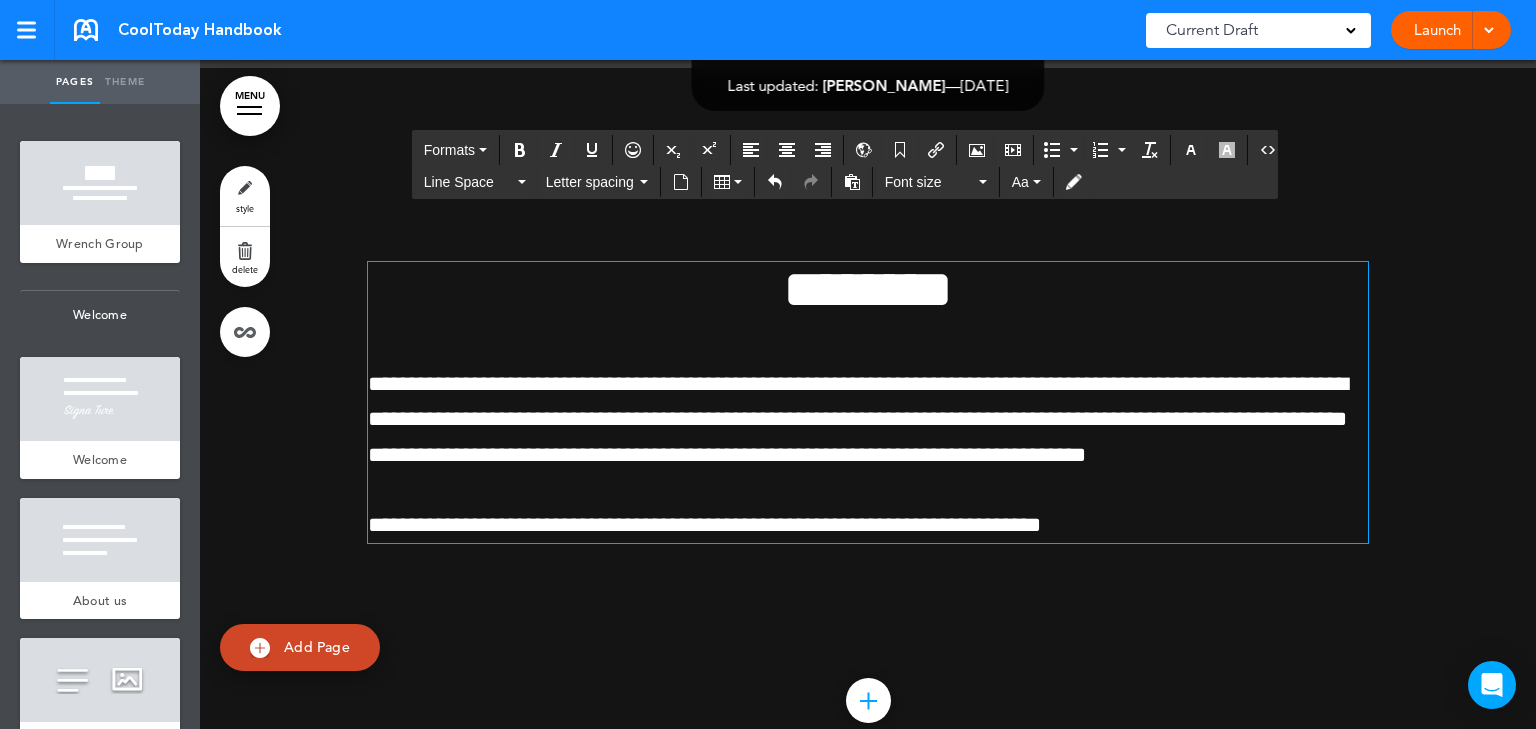 click on "**********" at bounding box center (868, 402) 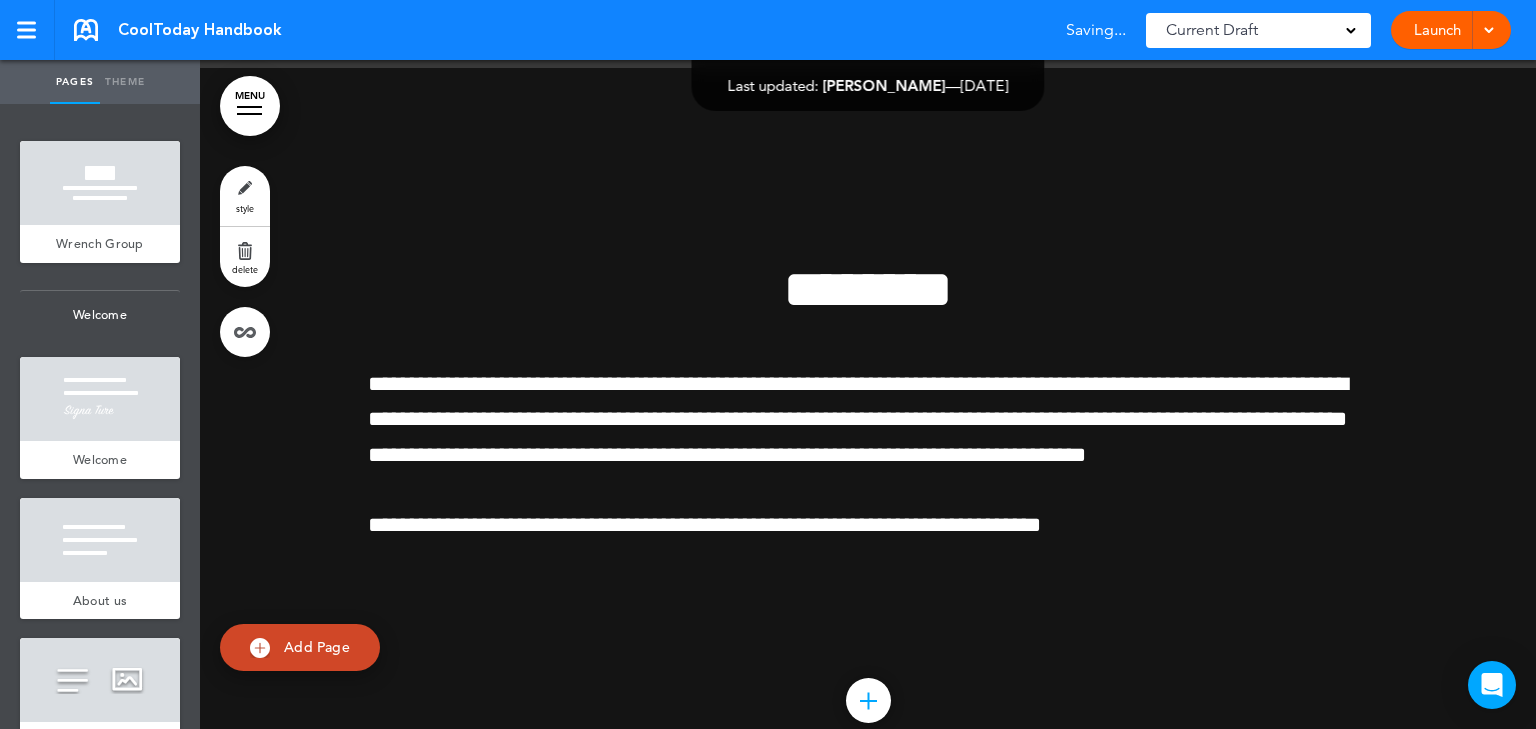 click on "Add collapsible section
?
In order to add a collapsible
section, only solid background  colours can be used.
Read Less" at bounding box center (868, 585) 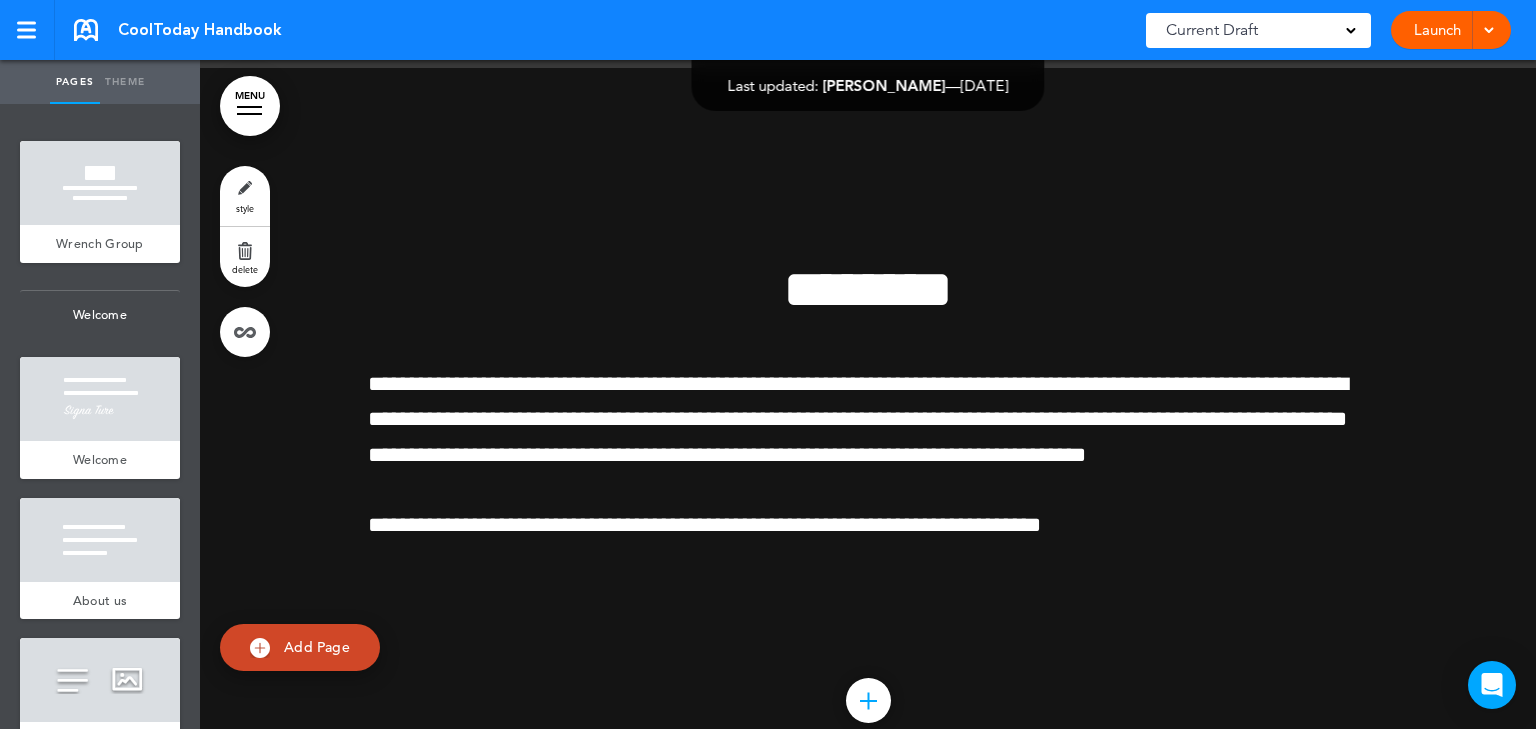 click at bounding box center [249, 107] 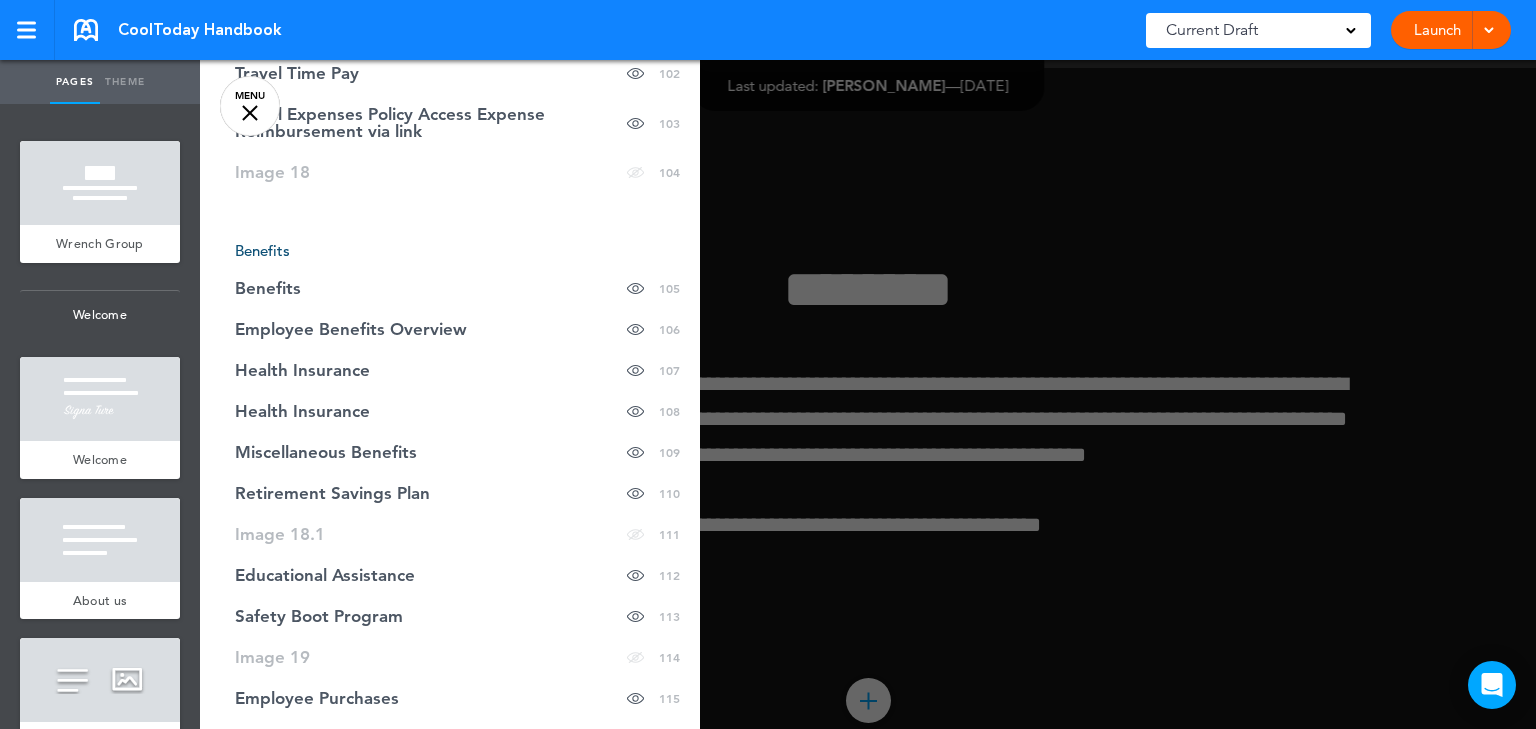 scroll, scrollTop: 5040, scrollLeft: 0, axis: vertical 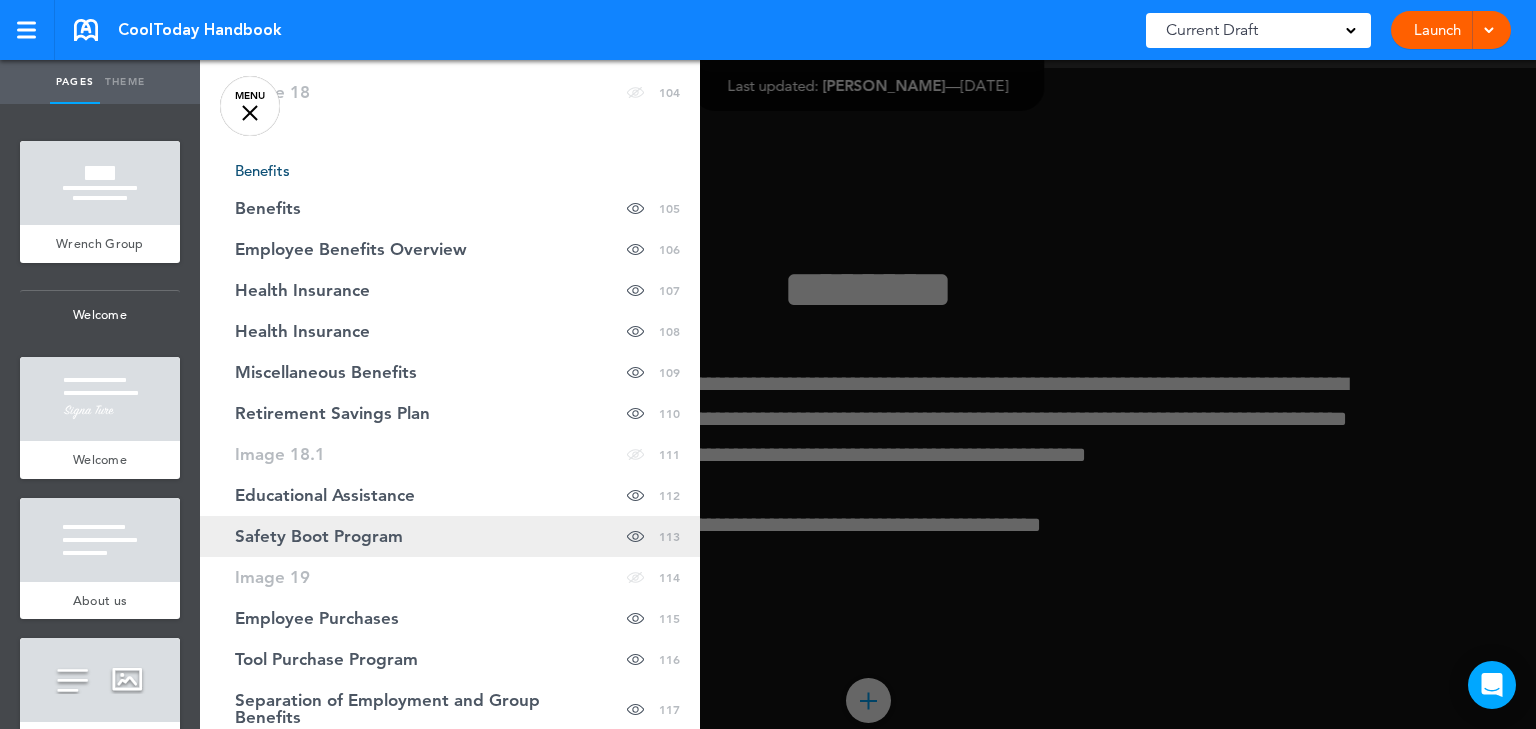 click on "Safety Boot Program" at bounding box center (319, 536) 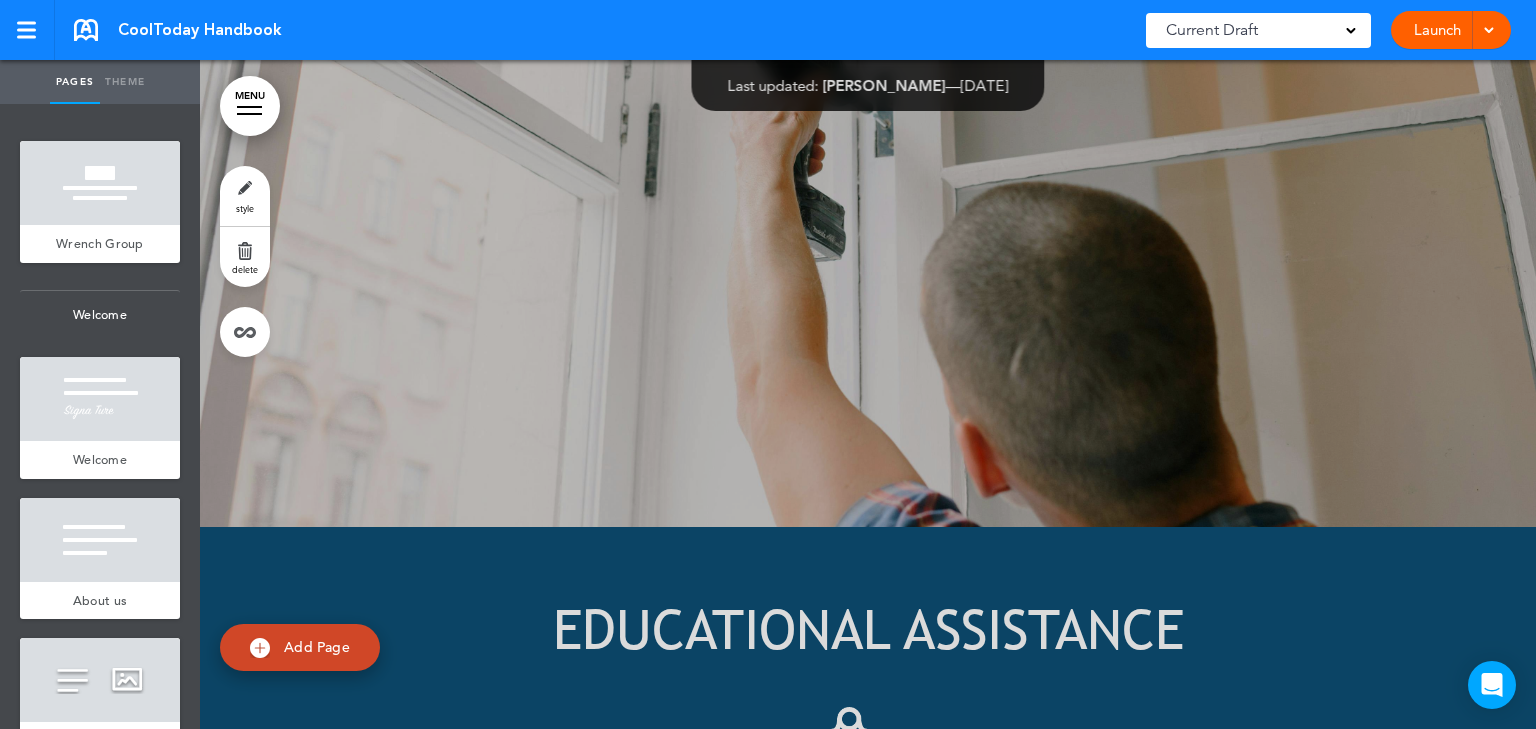 scroll, scrollTop: 129039, scrollLeft: 0, axis: vertical 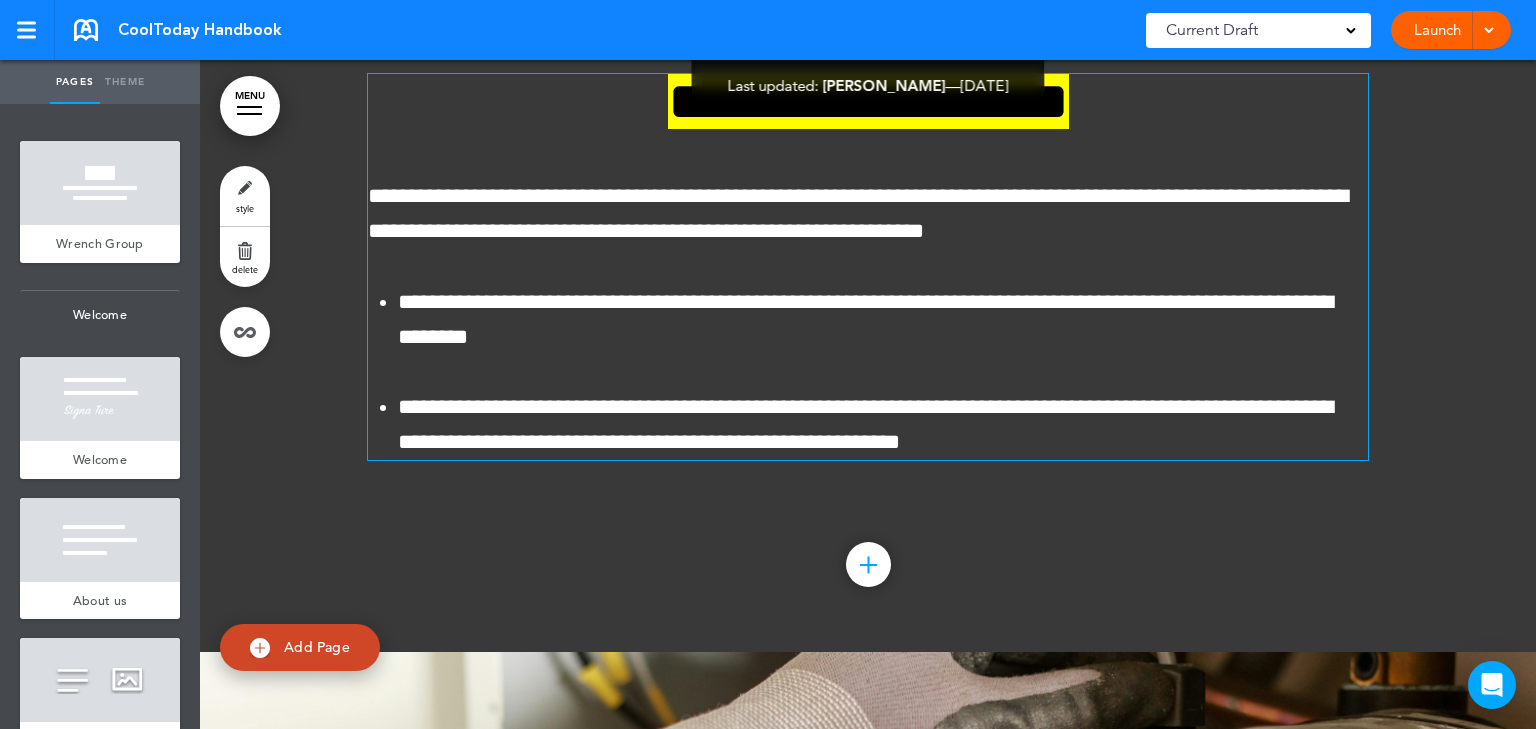 click on "**********" at bounding box center (868, 267) 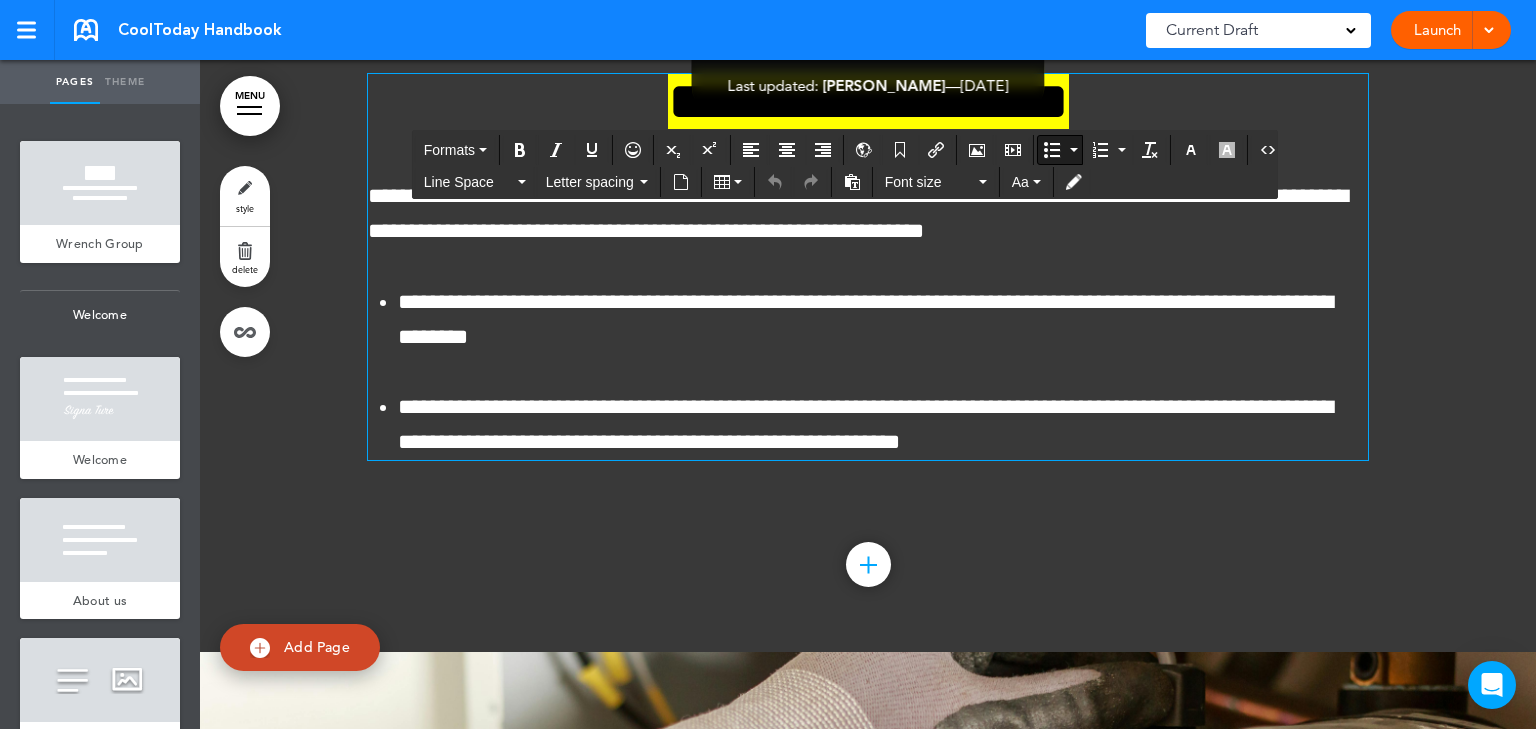 click on "delete" at bounding box center [245, 257] 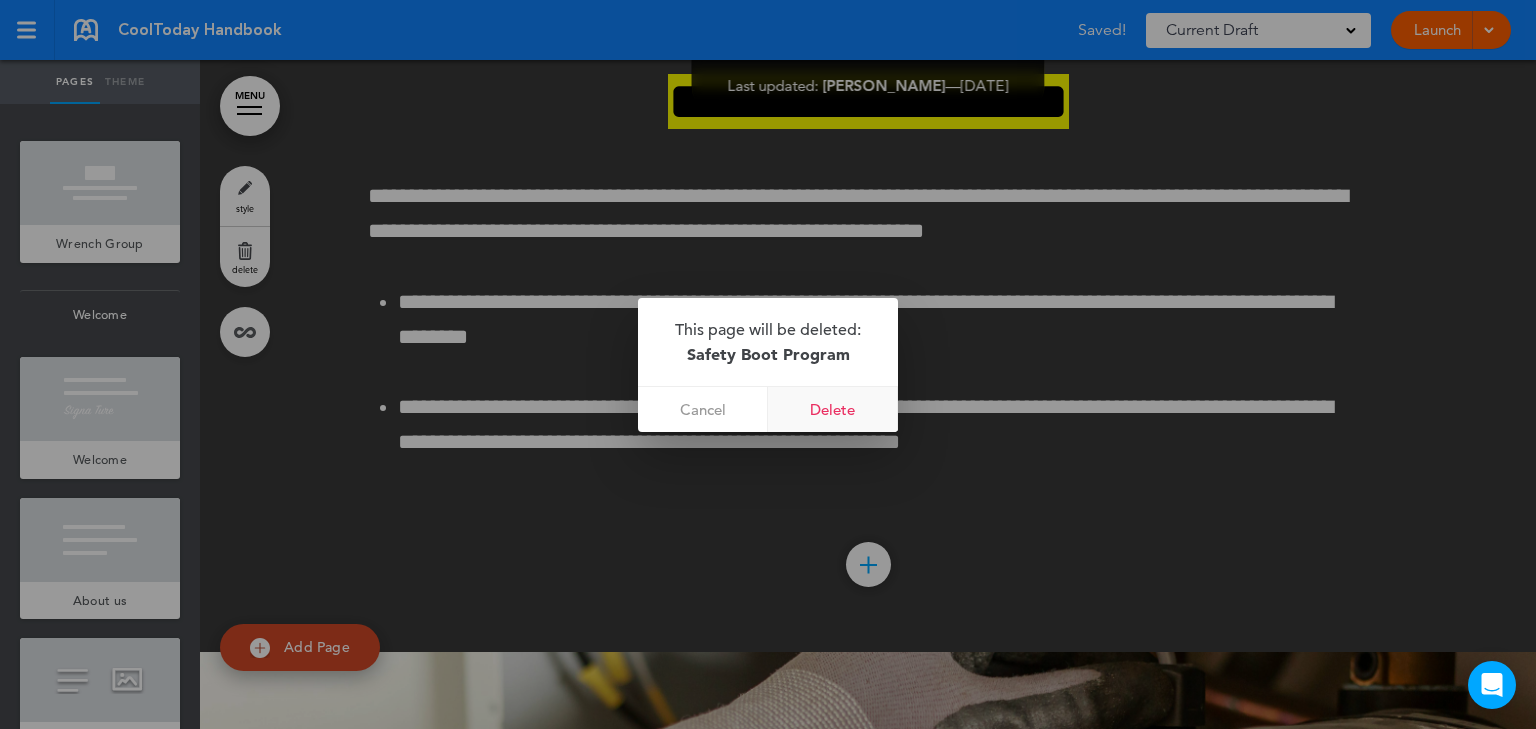 click on "Delete" at bounding box center [833, 409] 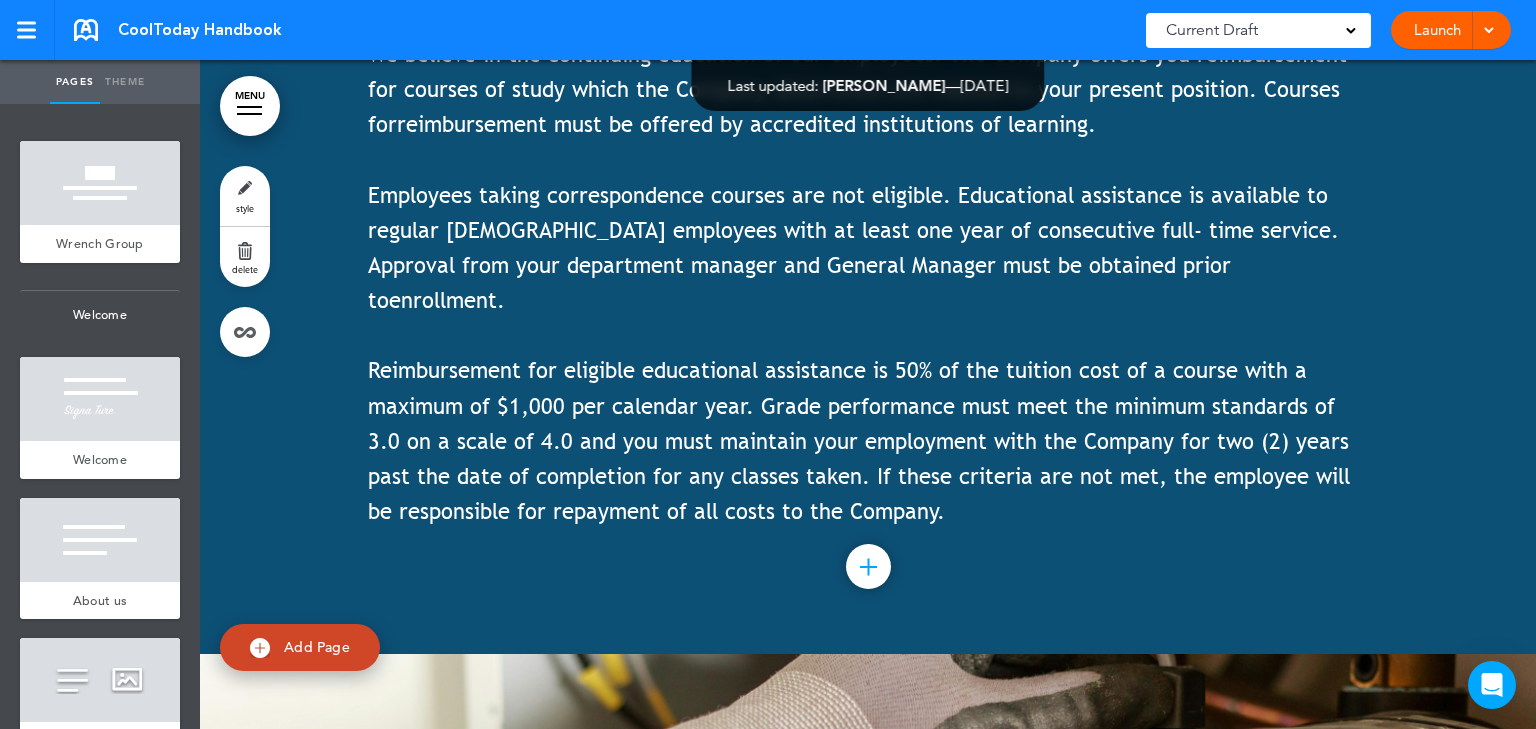 scroll, scrollTop: 128319, scrollLeft: 0, axis: vertical 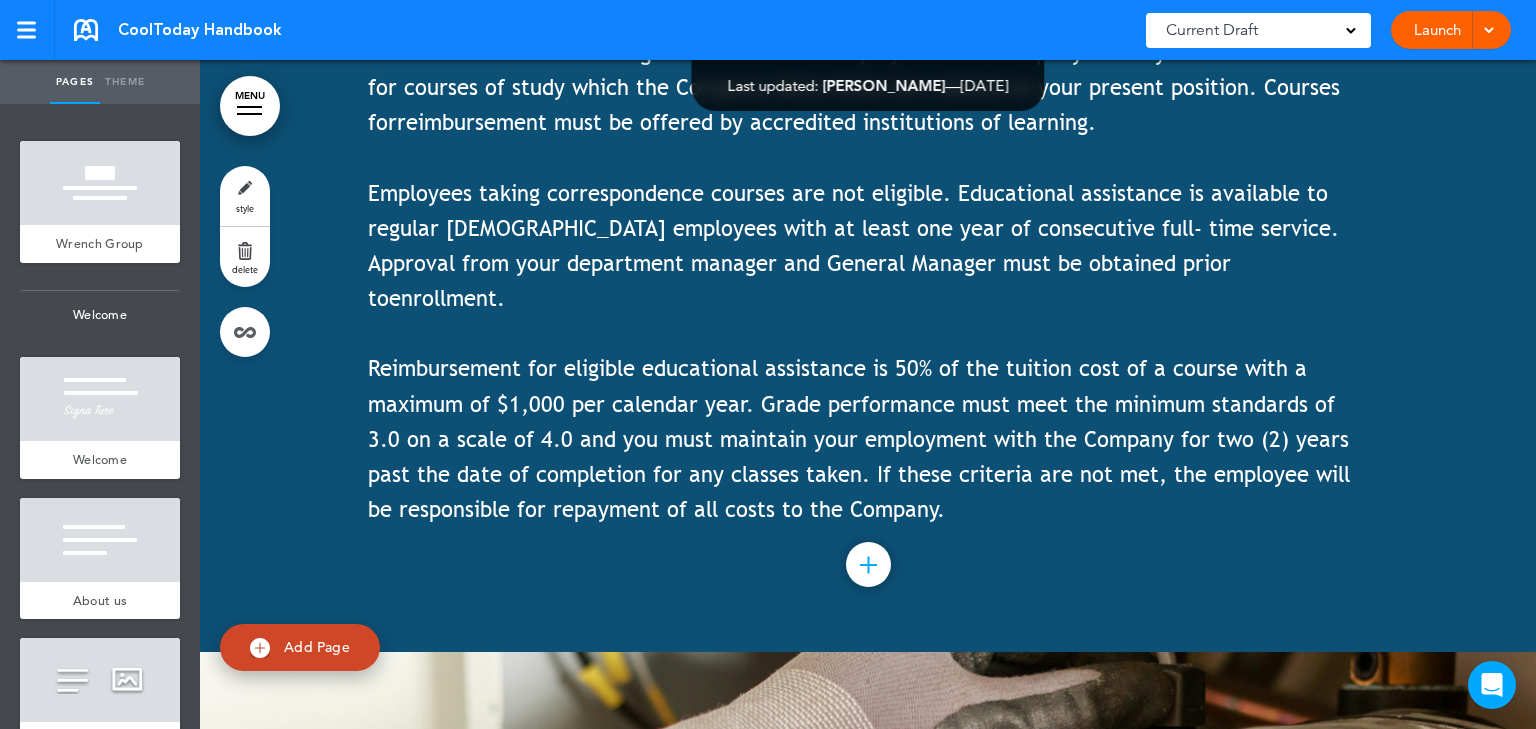 click on "We believe in the continuing education of our employees. The Company offers you reimbursement for courses of study which the Company determines are related to your present position. Courses for" at bounding box center (857, 87) 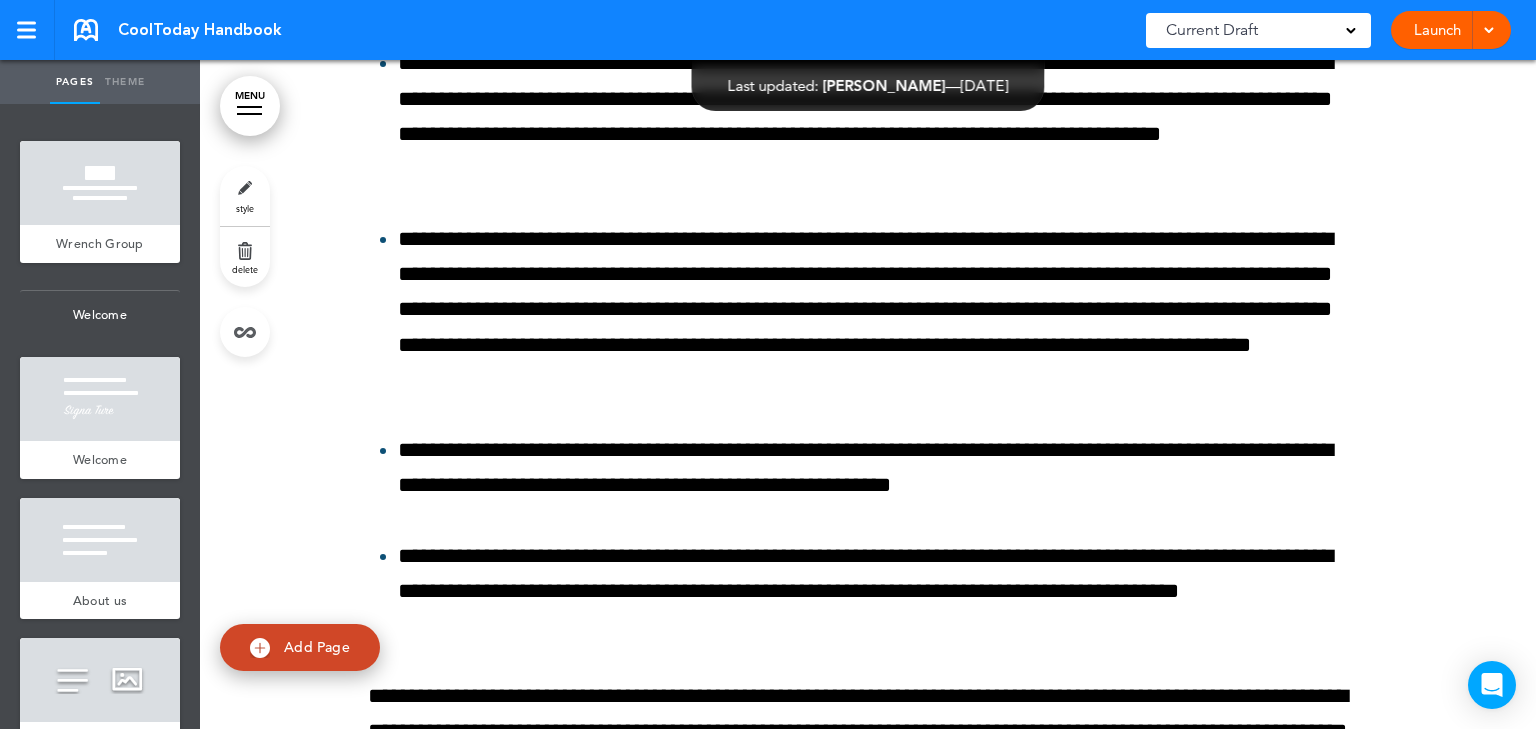 scroll, scrollTop: 129839, scrollLeft: 0, axis: vertical 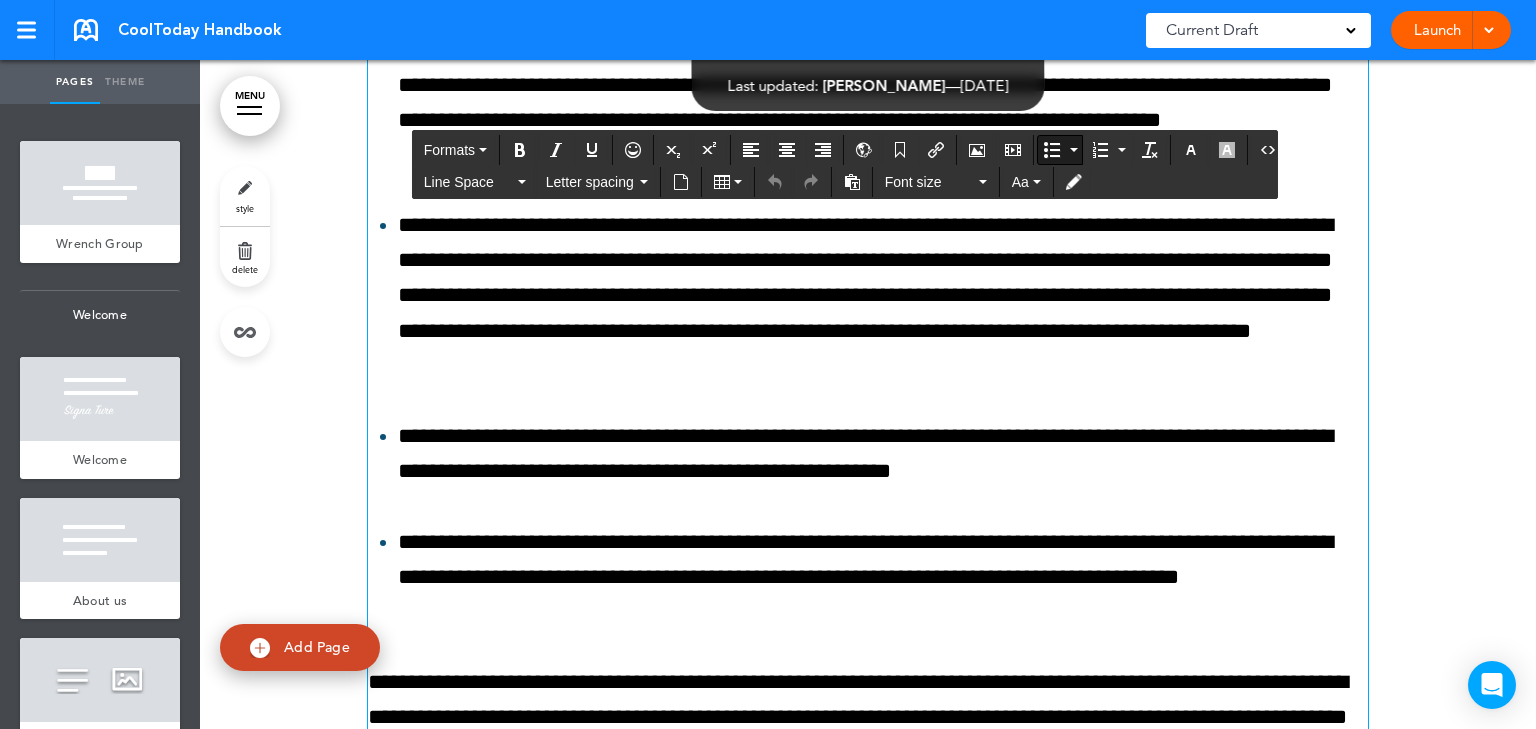 click on "**********" at bounding box center [883, 102] 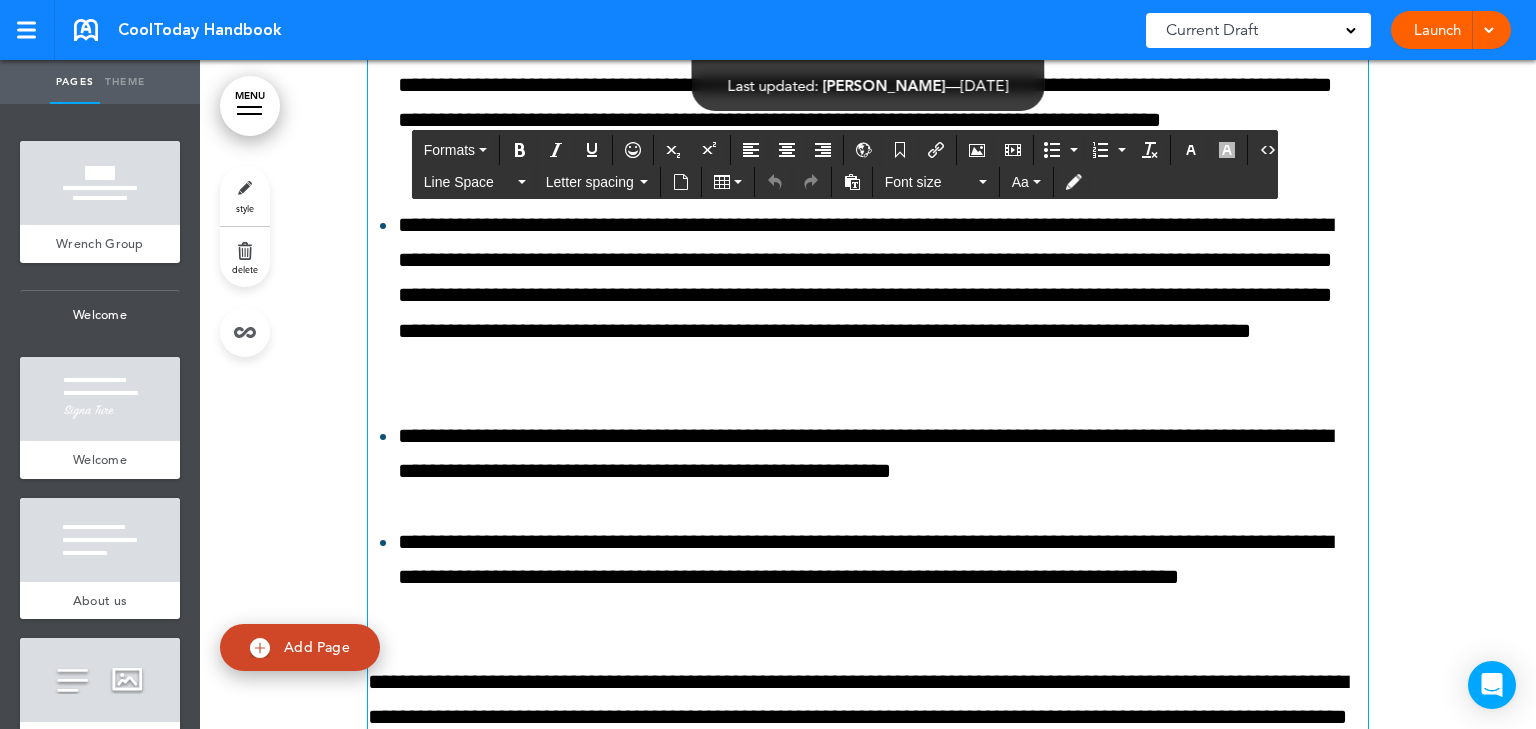 click on "**********" at bounding box center (868, -46) 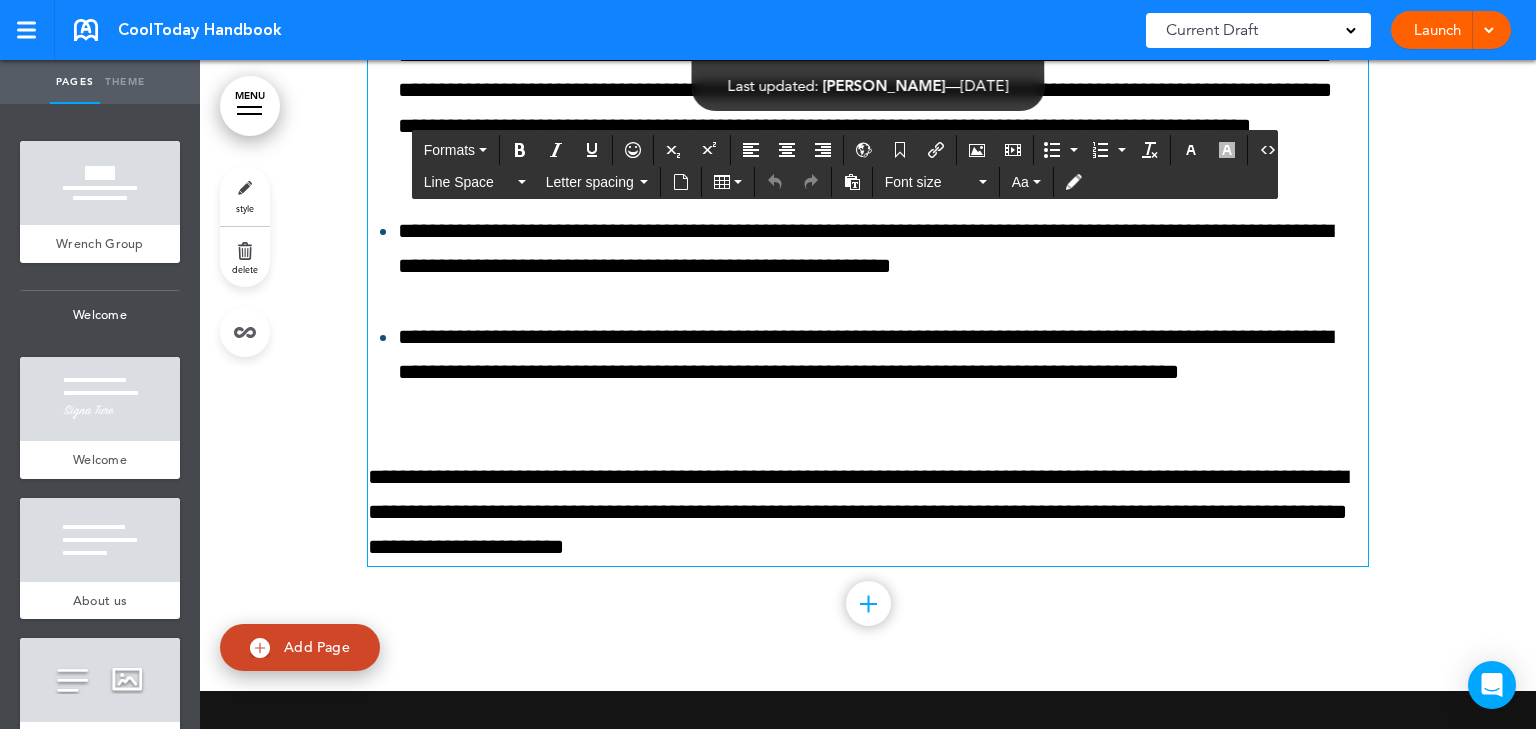 scroll, scrollTop: 130079, scrollLeft: 0, axis: vertical 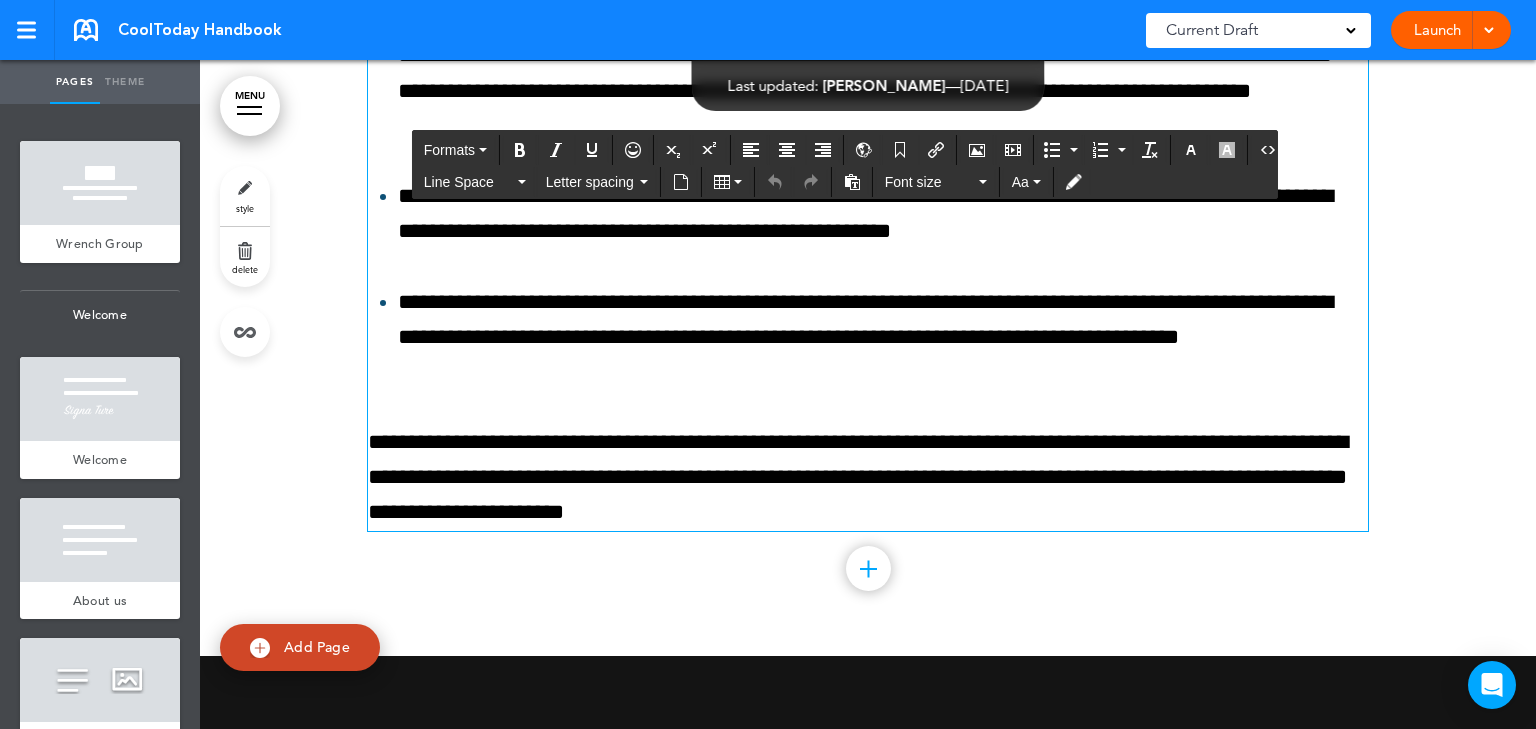 click on "**********" at bounding box center [868, 91] 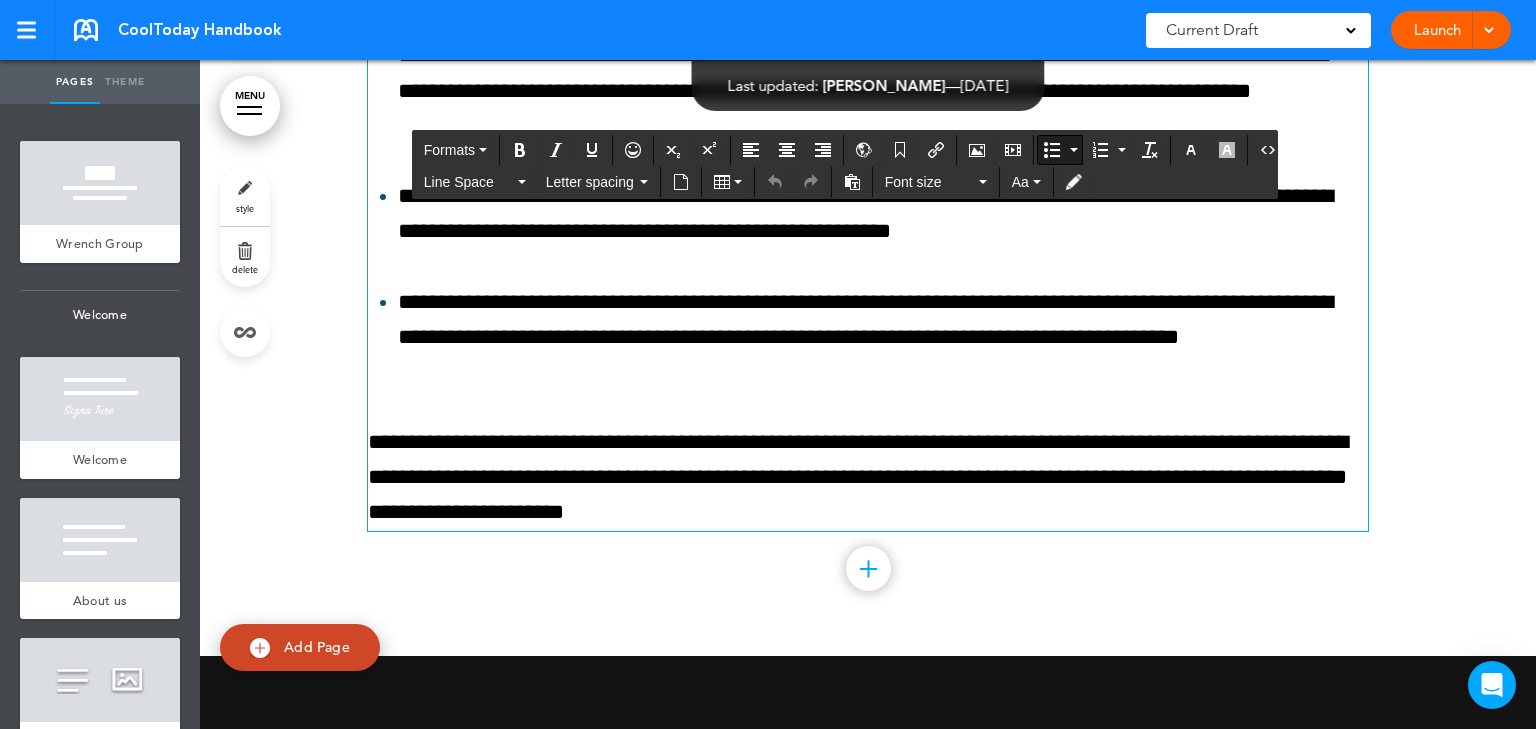 click at bounding box center [868, 133] 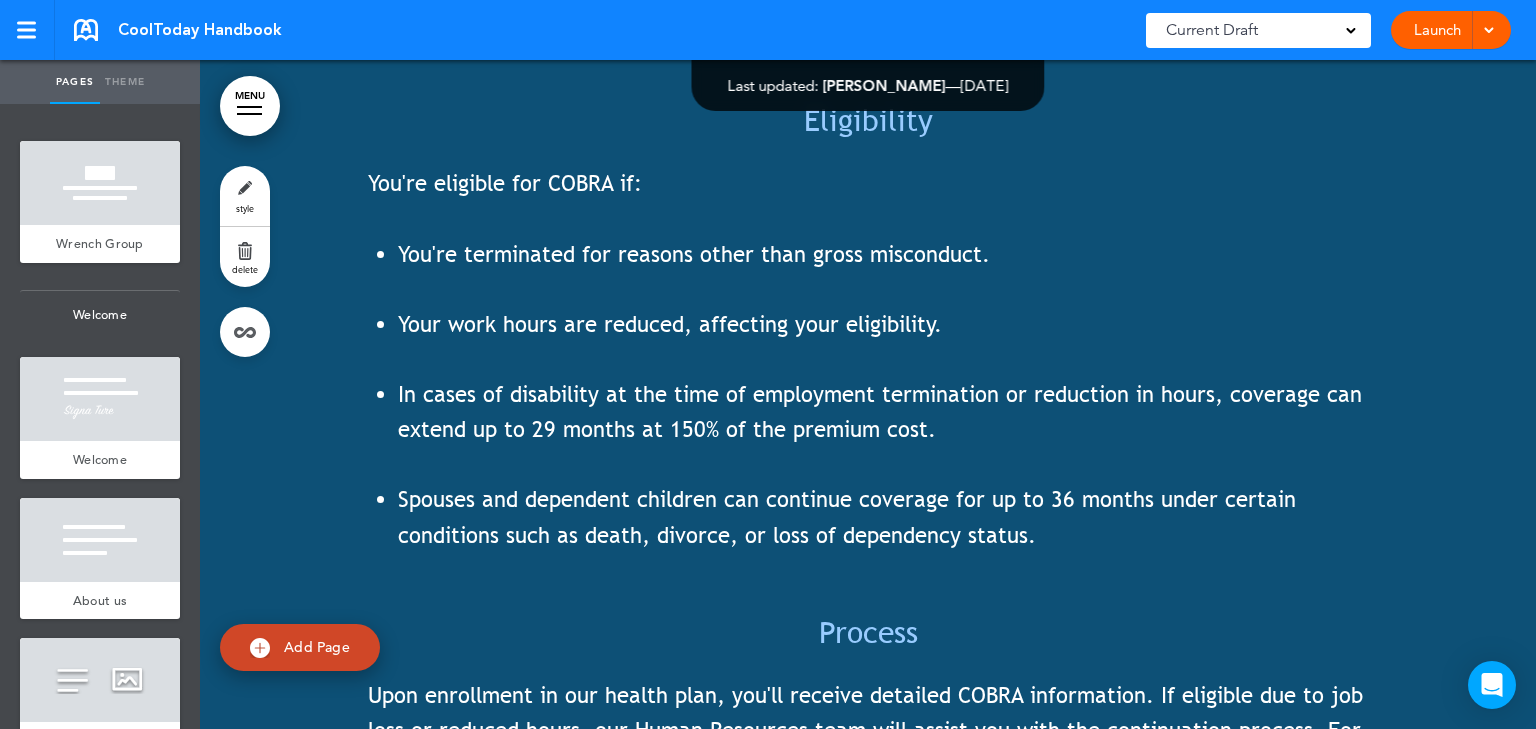 scroll, scrollTop: 132959, scrollLeft: 0, axis: vertical 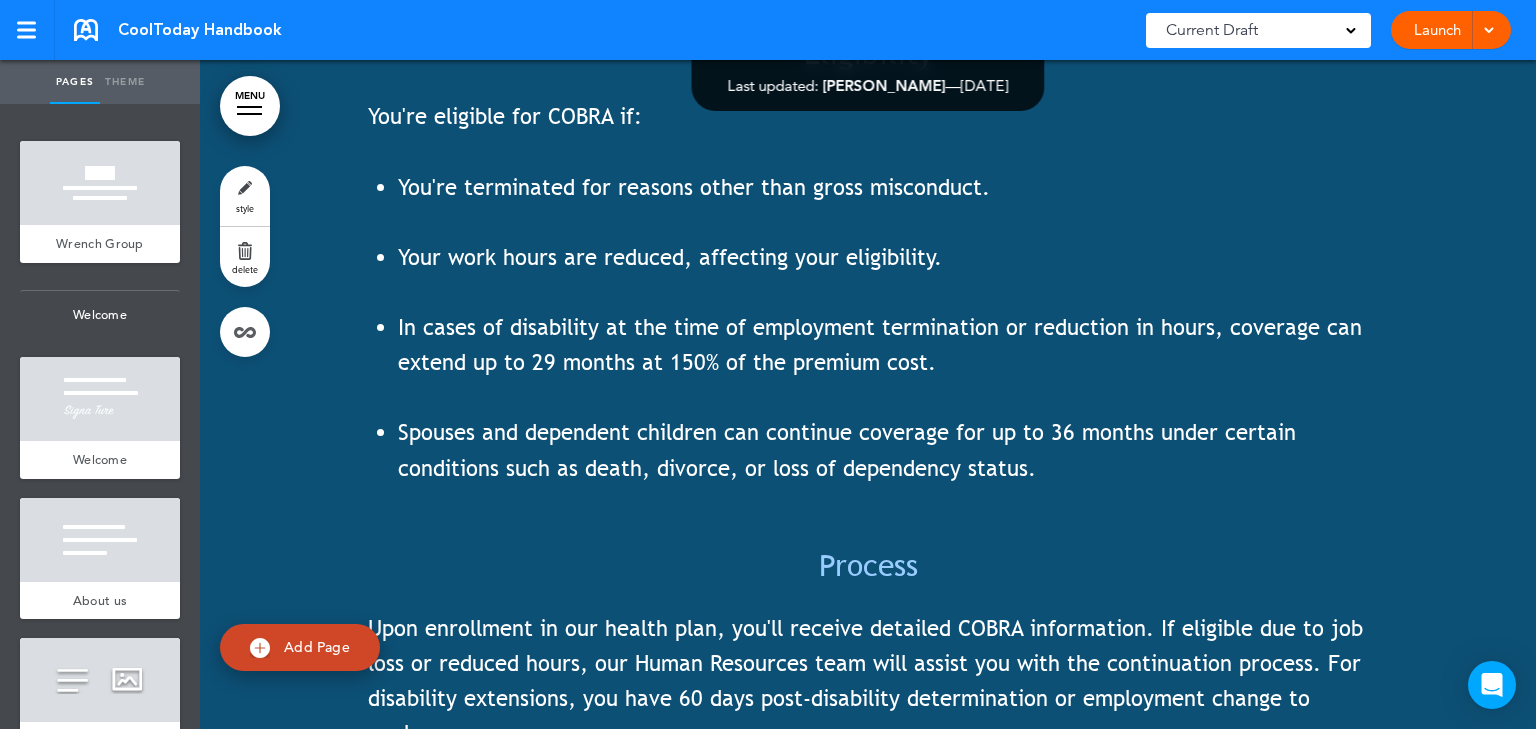 click on "You're eligible for COBRA if:" at bounding box center [868, 116] 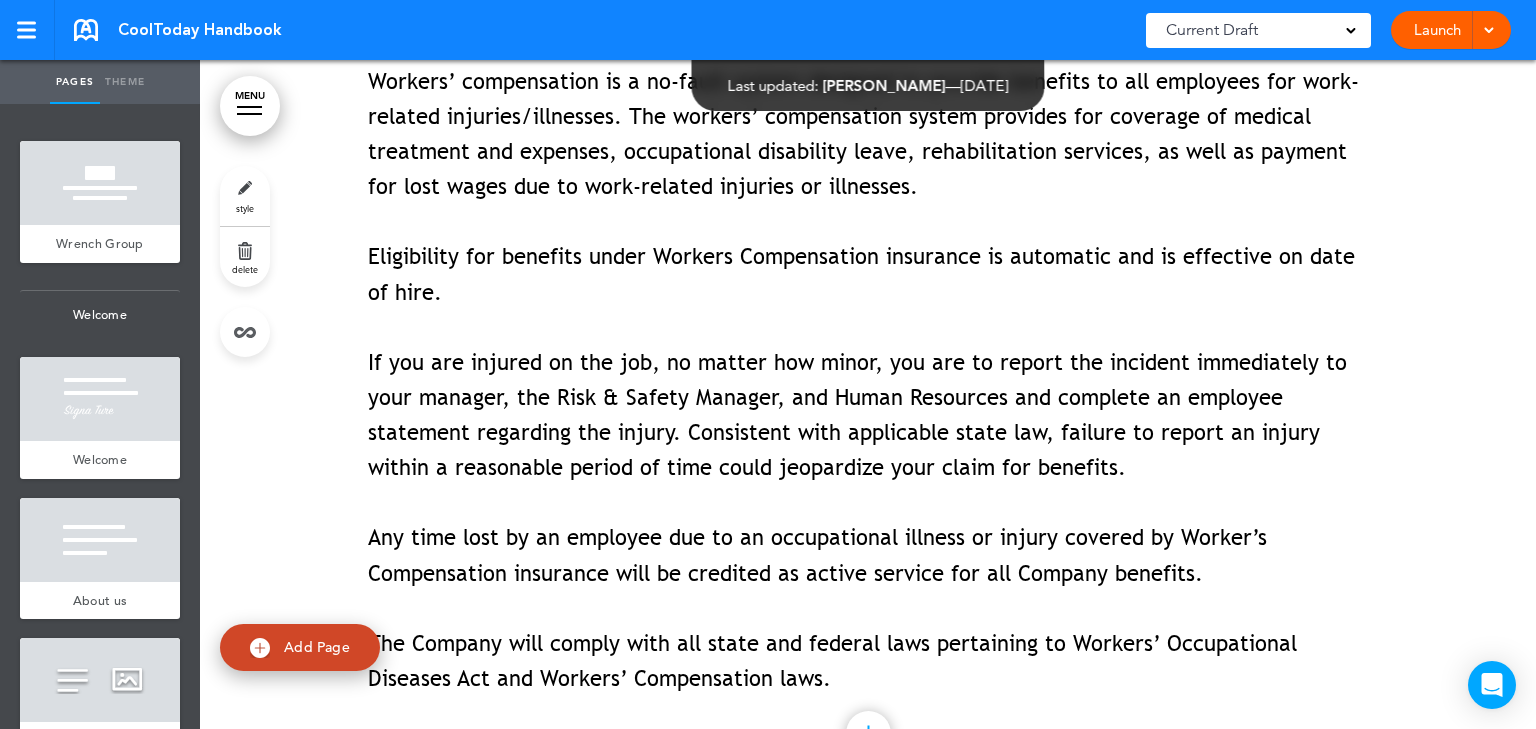 click on "Workers’ compensation is a no-fault system designed to provide benefits to all employees for work-related injuries/illnesses. The workers’ compensation system provides for coverage of medical treatment and expenses, occupational disability leave, rehabilitation services, as well as payment for lost wages due to work-related injuries or illnesses." at bounding box center [868, 134] 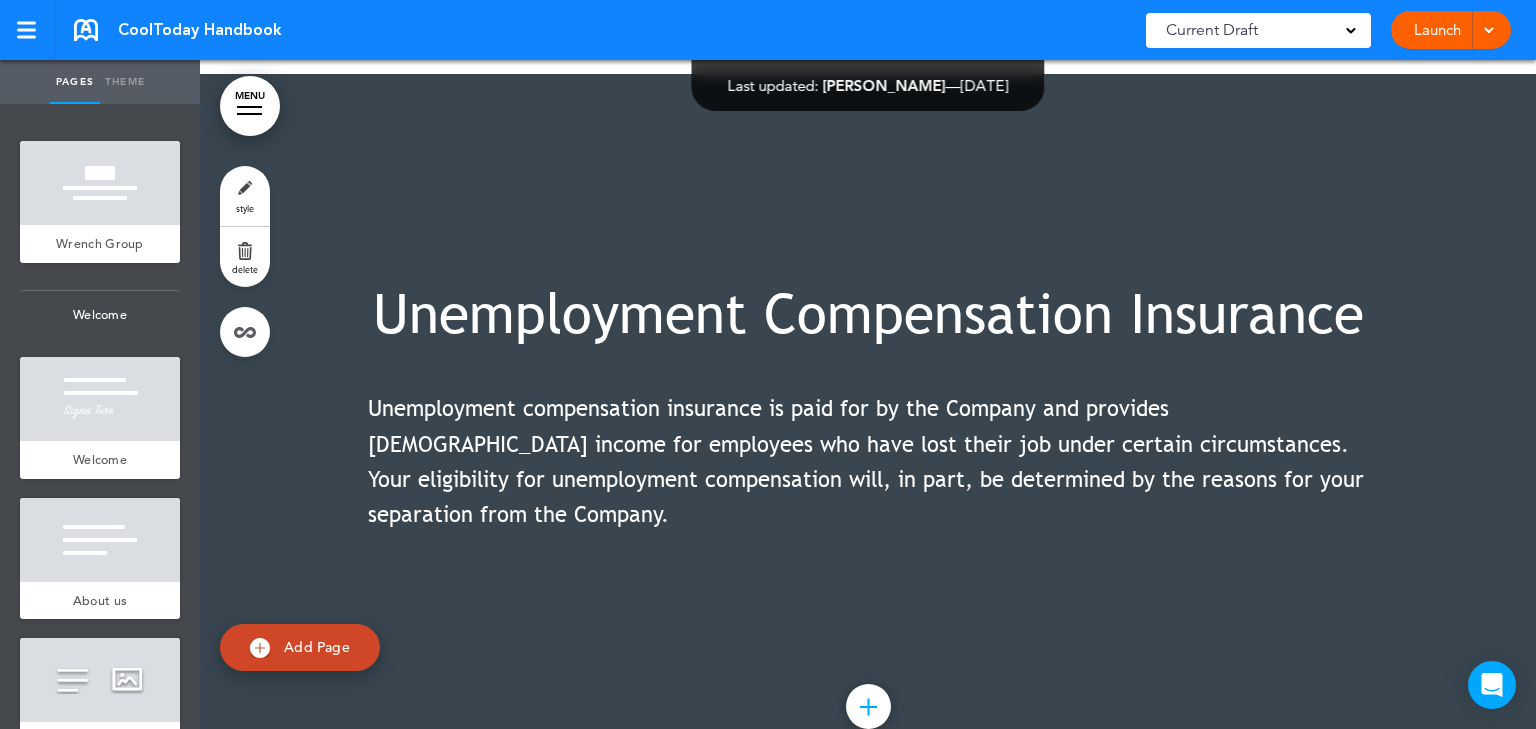 scroll, scrollTop: 135679, scrollLeft: 0, axis: vertical 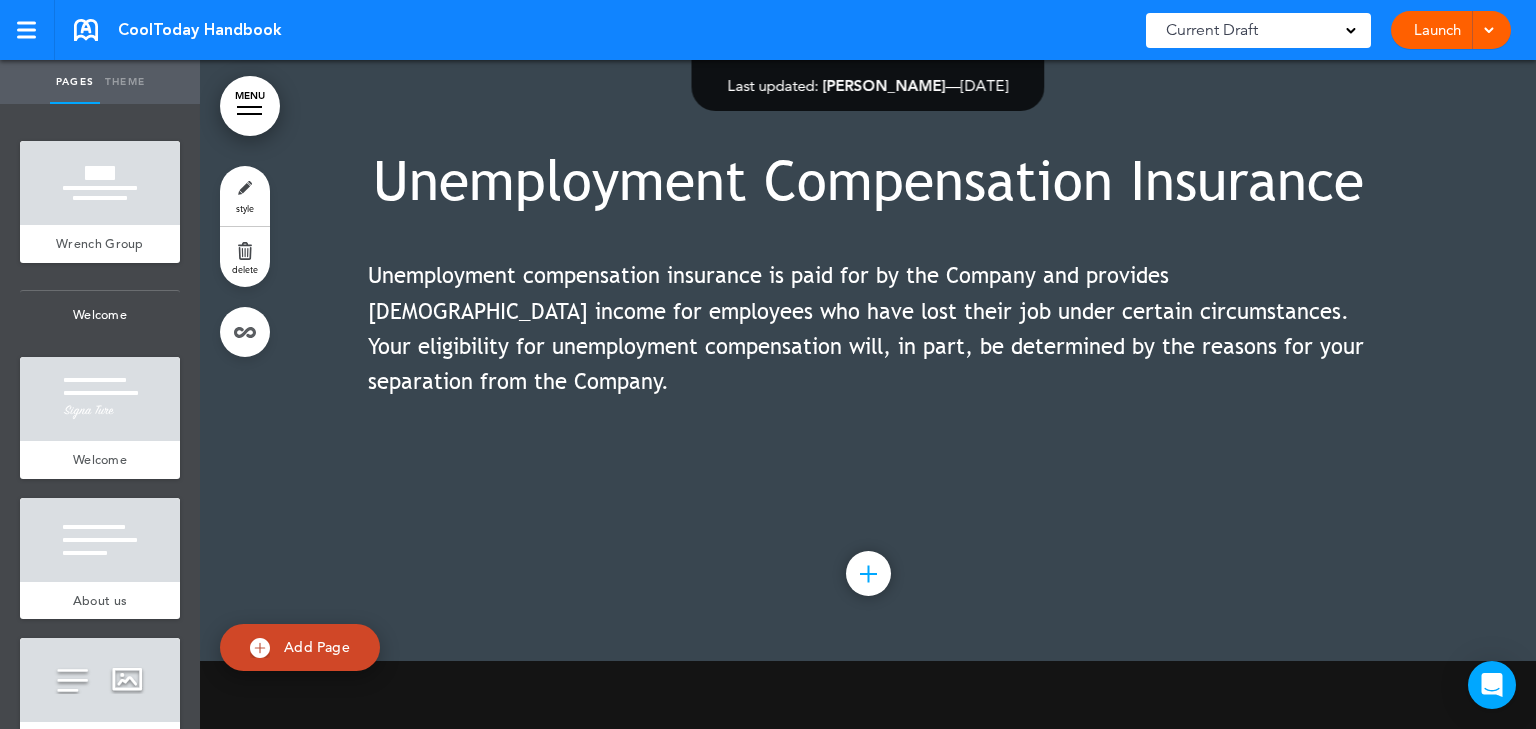 click on "Unemployment Compensation Insurance Unemployment compensation insurance is paid for by the Company and provides [DEMOGRAPHIC_DATA] income for employees who have lost their job under certain circumstances. Your eligibility for unemployment compensation will, in part, be determined by the reasons for your separation from the Company." at bounding box center (868, 276) 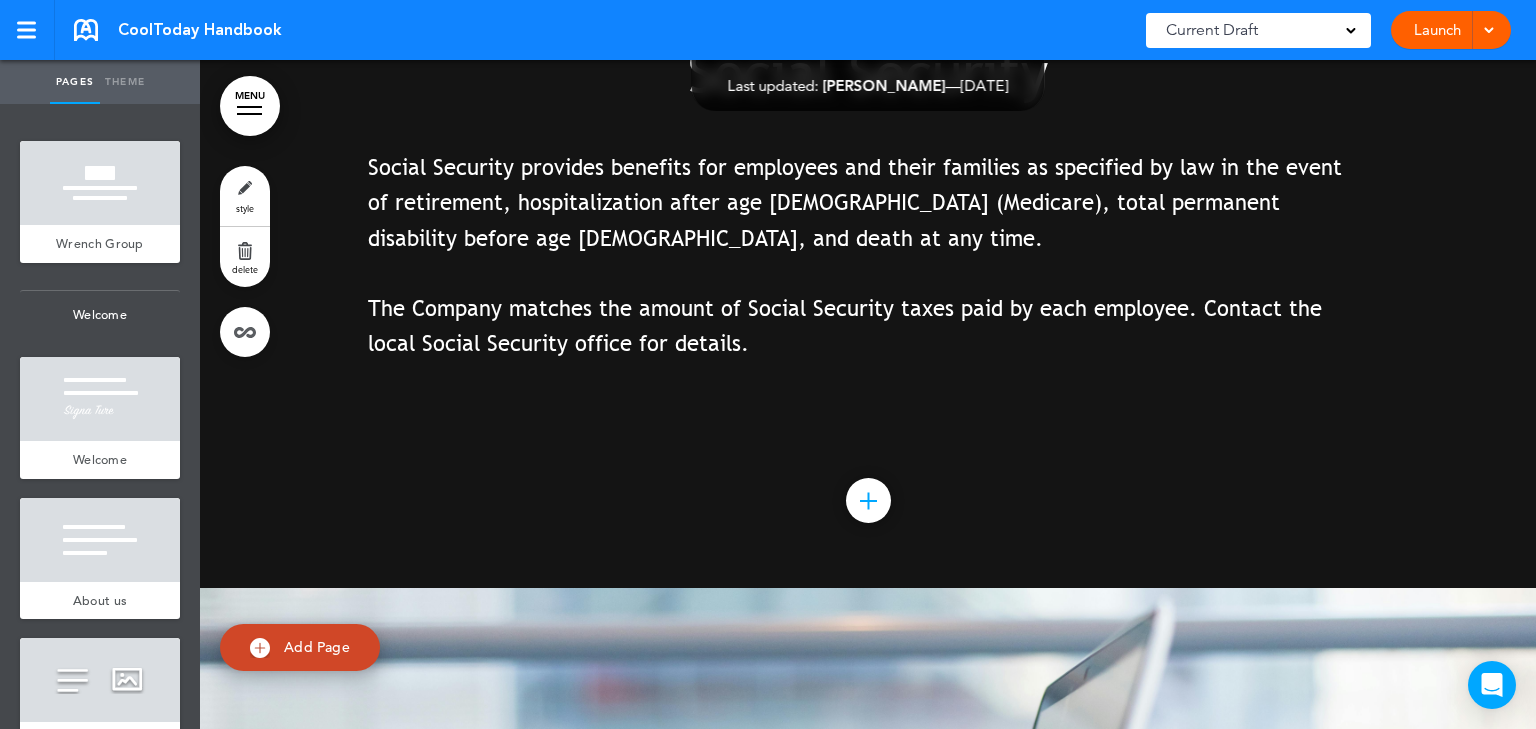 scroll, scrollTop: 136479, scrollLeft: 0, axis: vertical 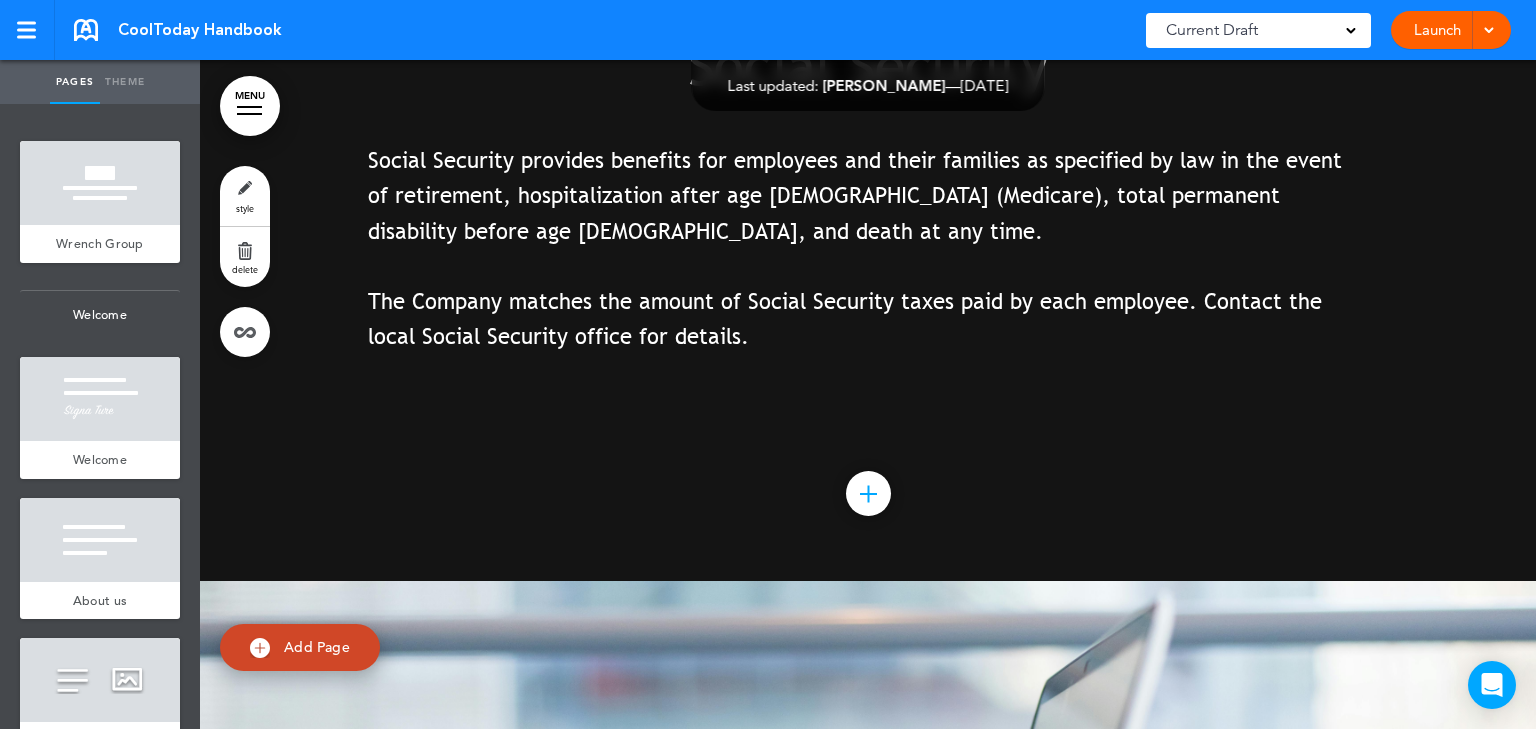 click on "Social Security provides benefits for employees and their families as specified by law in the event of retirement, hospitalization after age [DEMOGRAPHIC_DATA] (Medicare), total permanent disability before age [DEMOGRAPHIC_DATA], and death at any time." at bounding box center (855, 195) 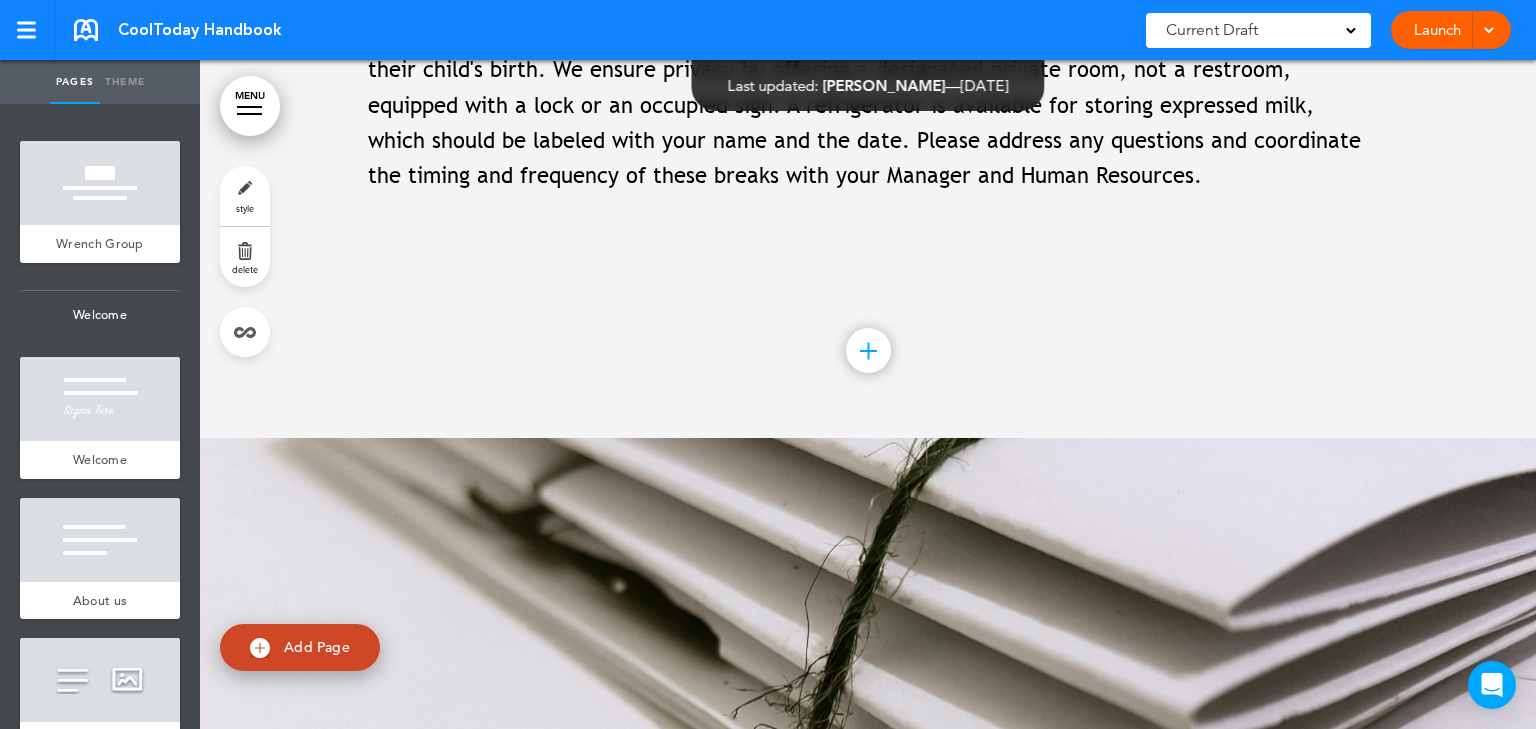 scroll, scrollTop: 144959, scrollLeft: 0, axis: vertical 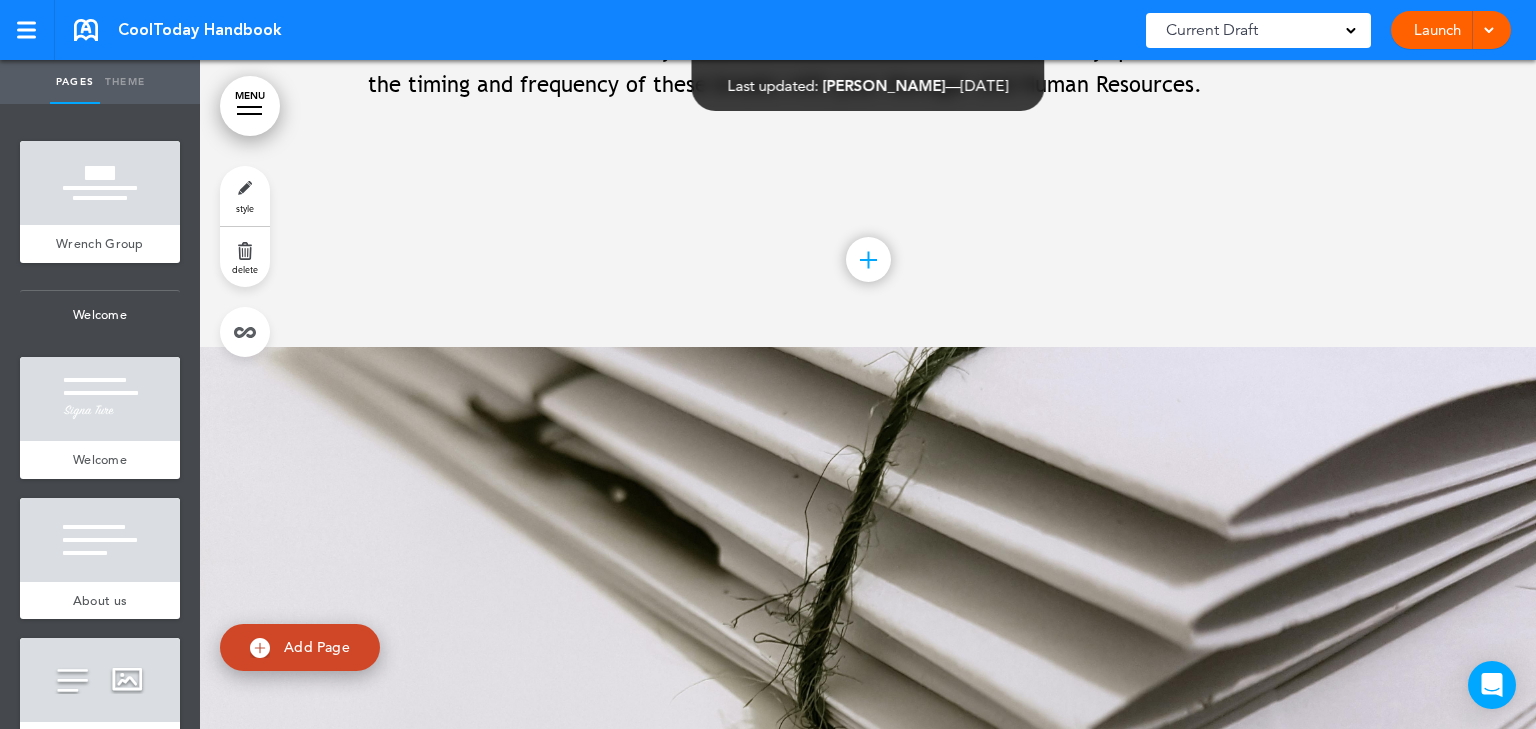 click on "The Company provides unpaid break time for nursing mothers to express milk up to one year after their child's birth. We ensure privacy by offering a designated private room, not a restroom, equipped with a lock or an occupied sign. A refrigerator is available for storing expressed milk, which should be labeled with your name and the date. Please address any questions and coordinate the timing and frequency of these breaks with your Manager and Human Resources." at bounding box center [868, 14] 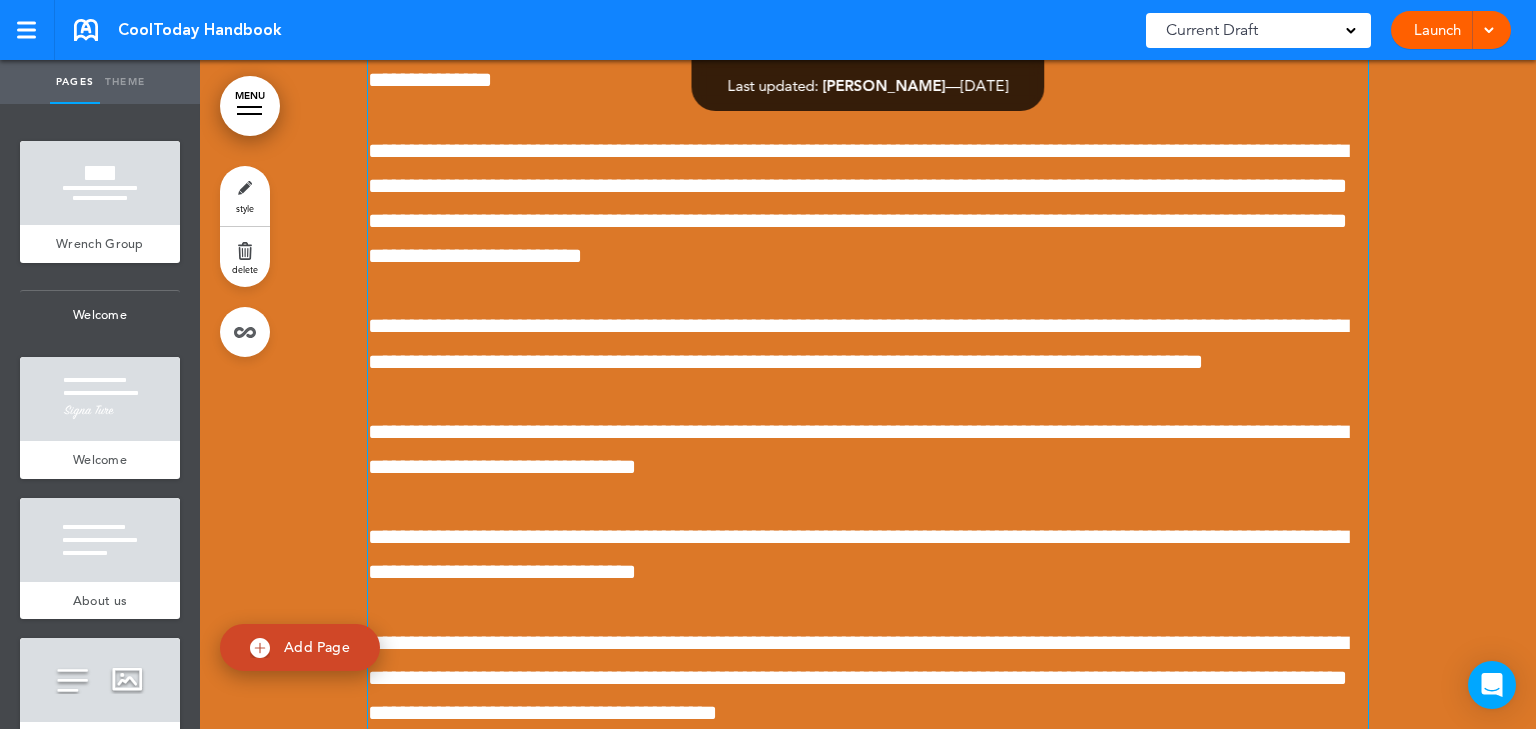scroll, scrollTop: 146319, scrollLeft: 0, axis: vertical 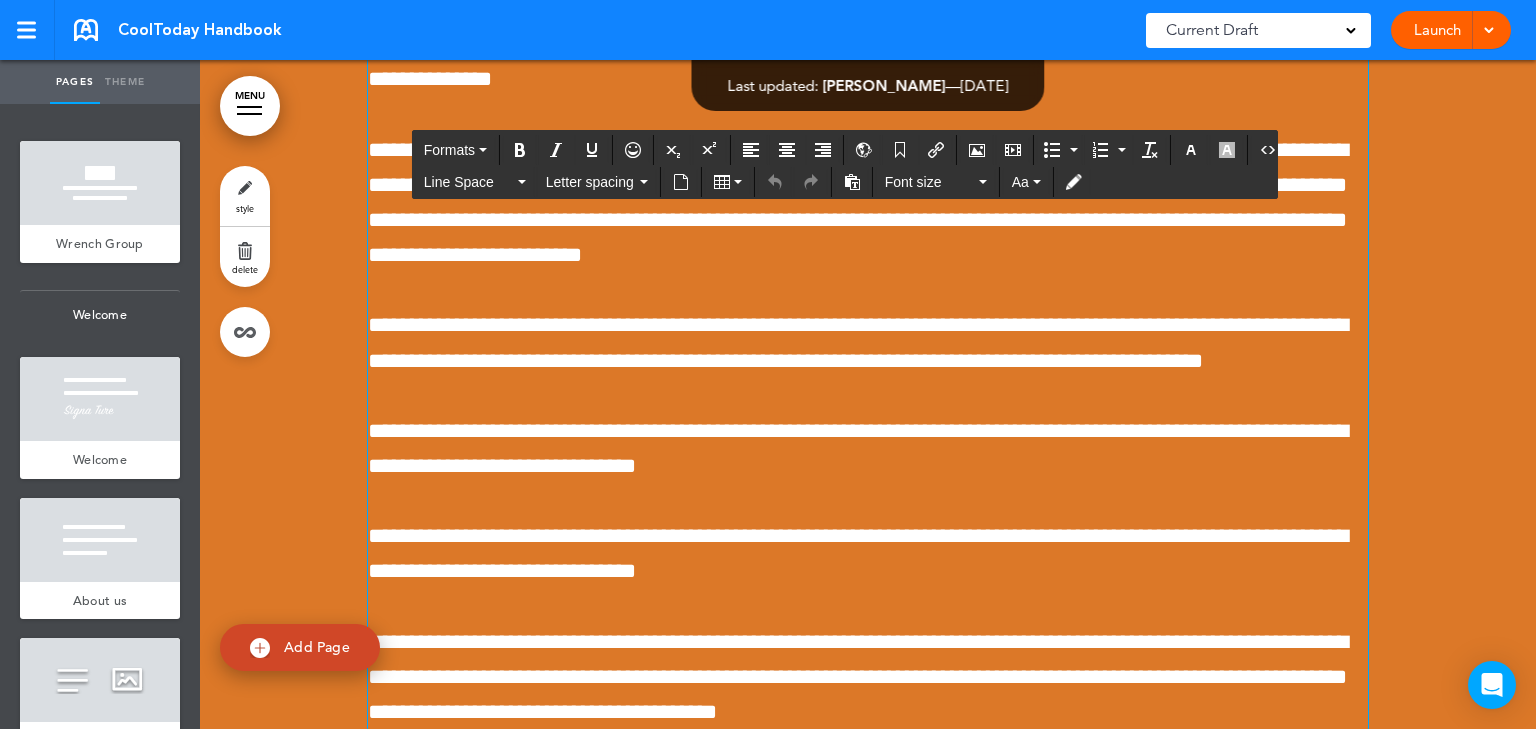 click on "**********" at bounding box center (868, -60) 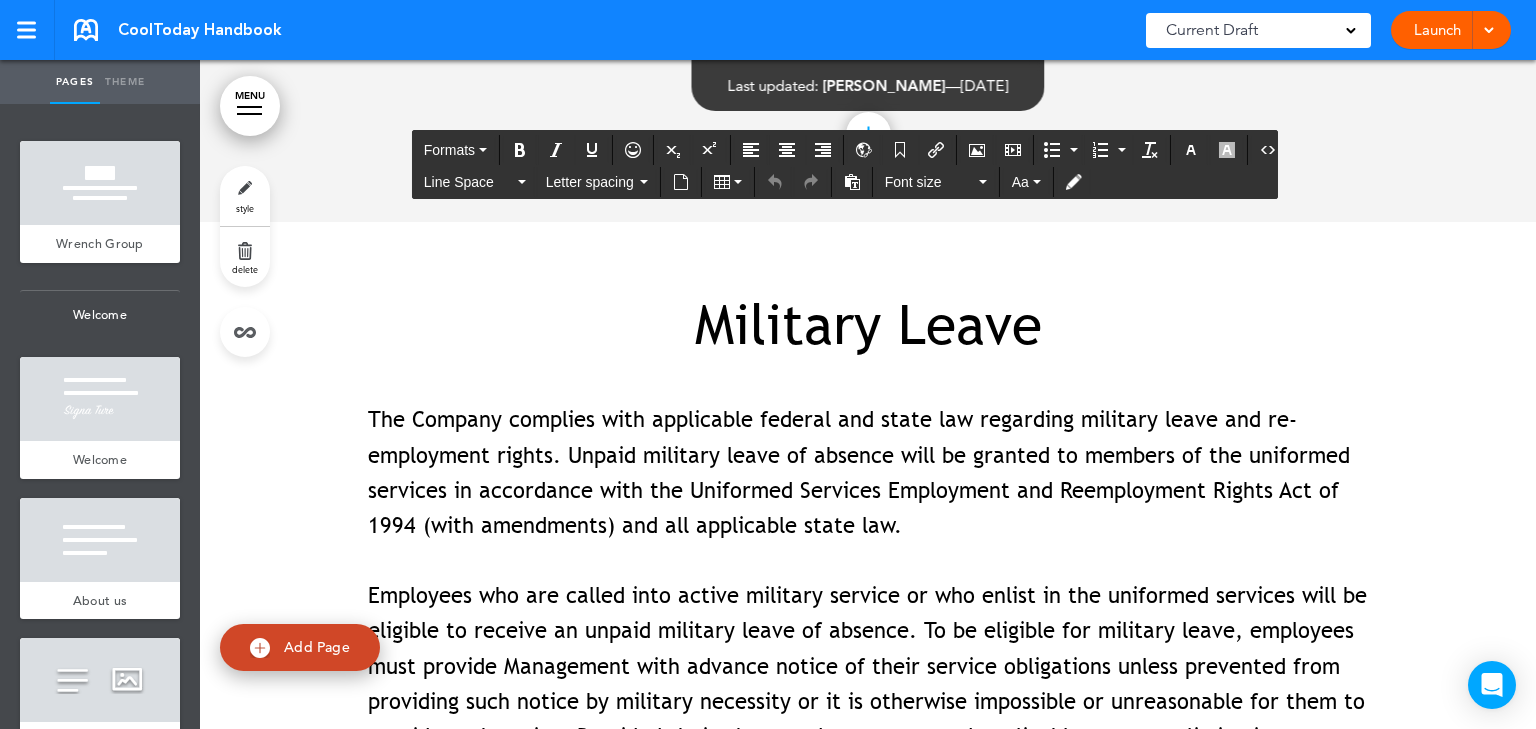 scroll, scrollTop: 147679, scrollLeft: 0, axis: vertical 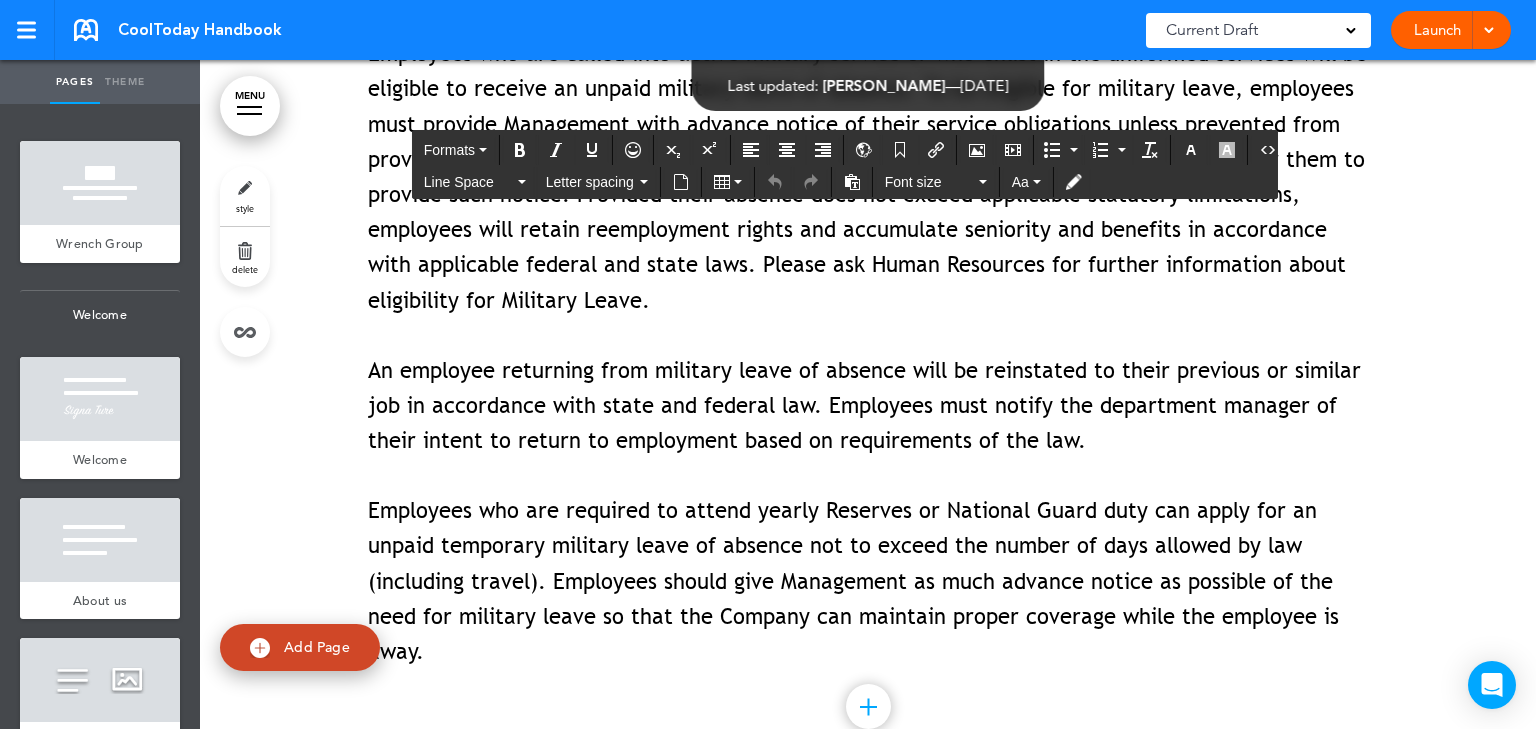 click on "The Company complies with applicable federal and state law regarding military leave and re-employment rights. Unpaid military leave of absence will be granted to members of the uniformed services in accordance with the Uniformed Services Employment and Reemployment Rights Act of 1994 (with amendments) and all applicable state law." at bounding box center [868, -70] 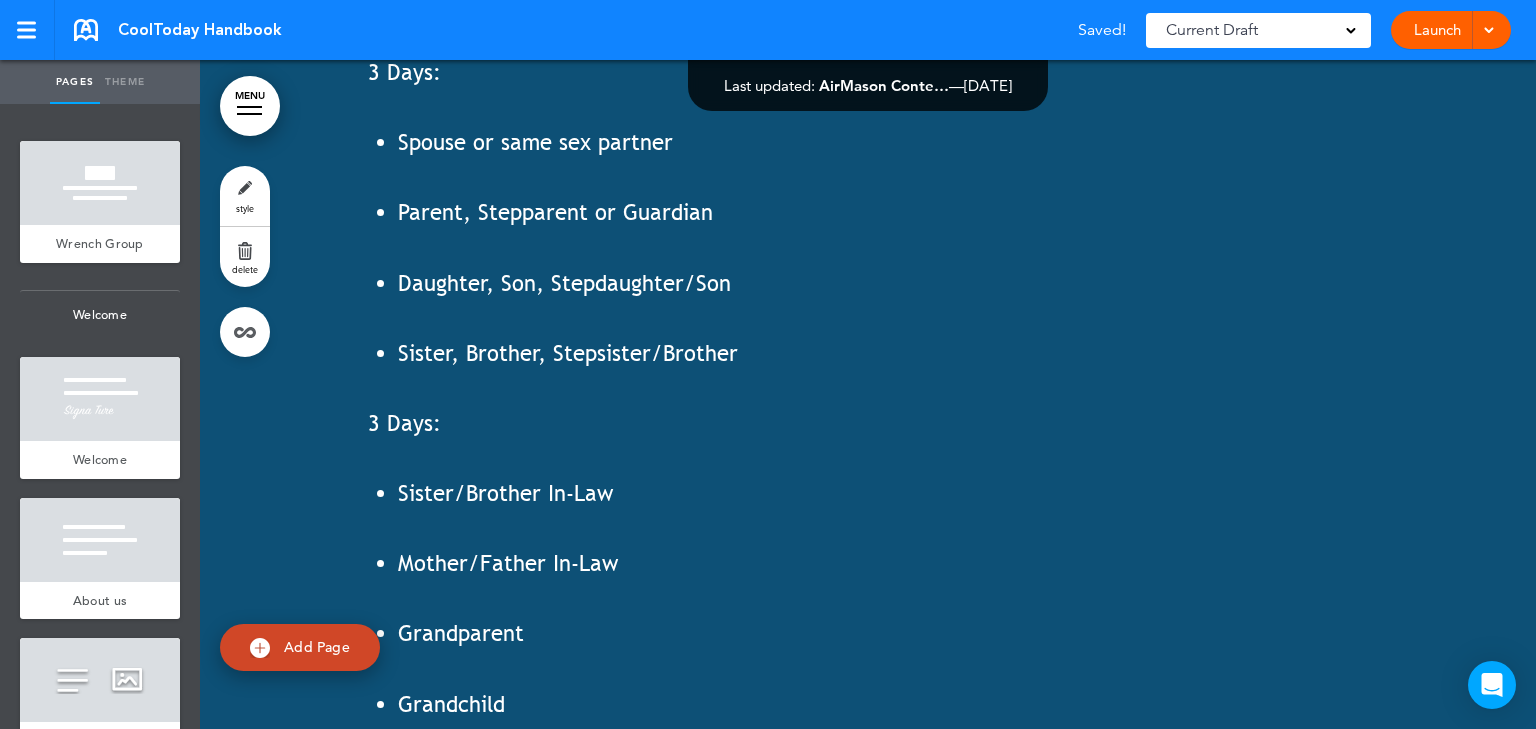 scroll, scrollTop: 149519, scrollLeft: 0, axis: vertical 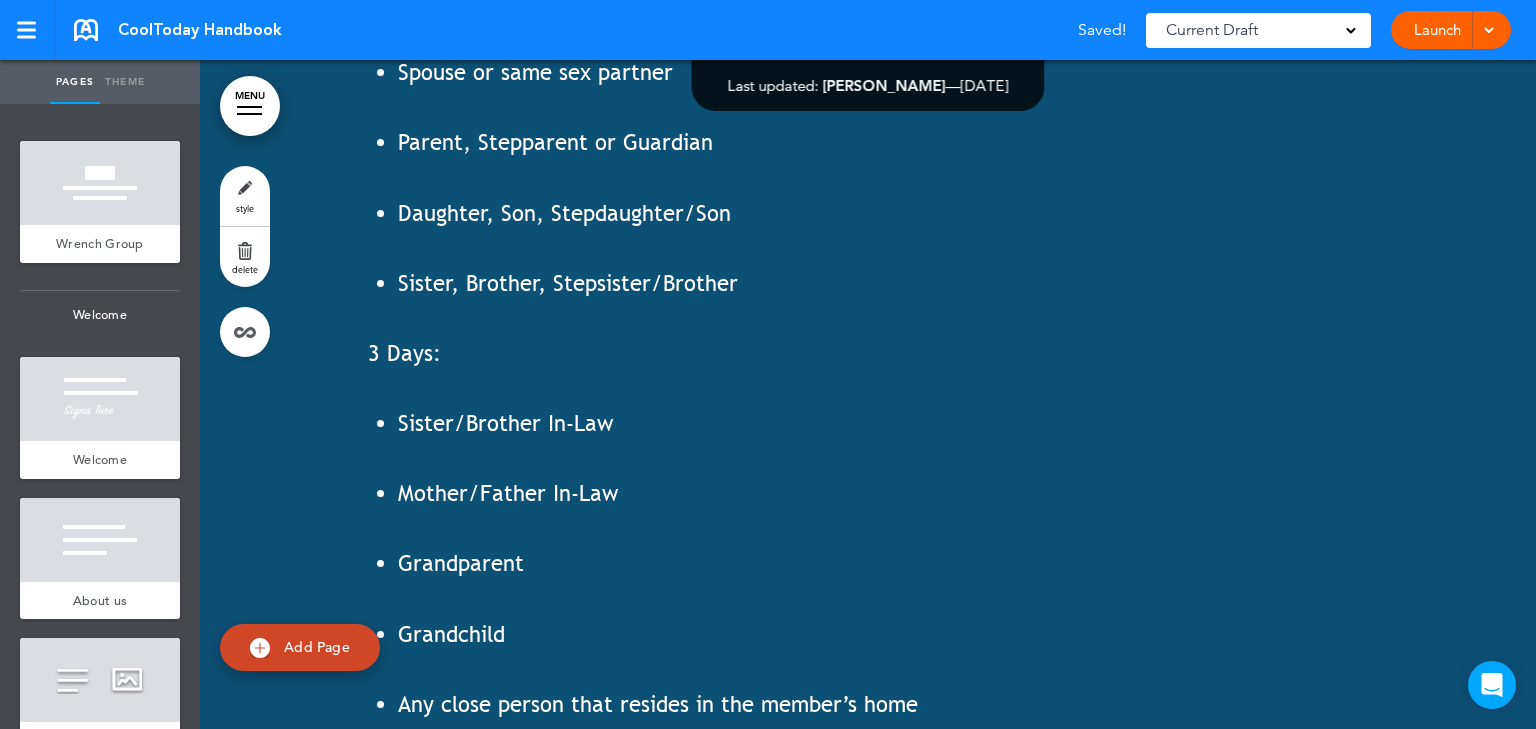 click on "Eligible members are provided the following paid days off for the death of:" at bounding box center [741, -68] 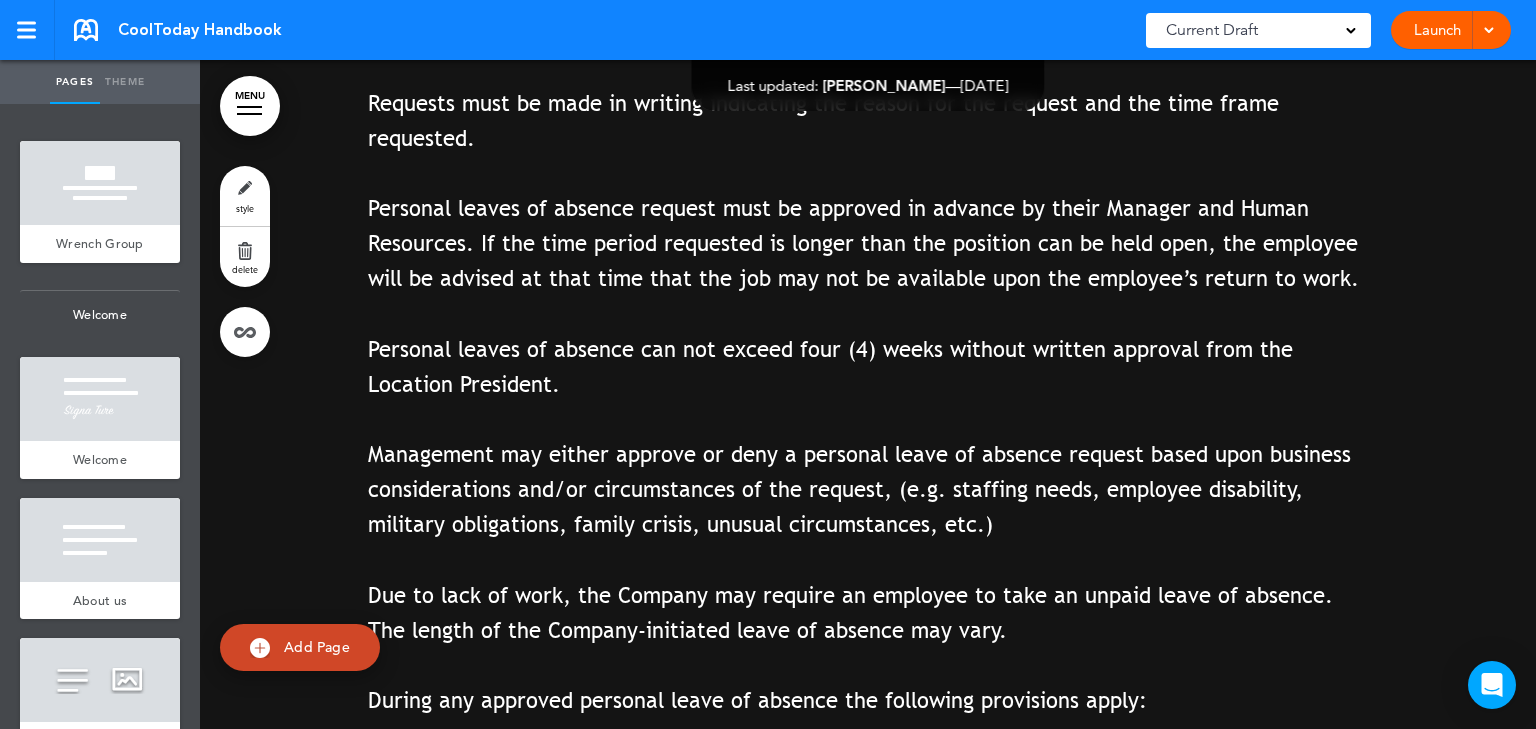 scroll, scrollTop: 151839, scrollLeft: 0, axis: vertical 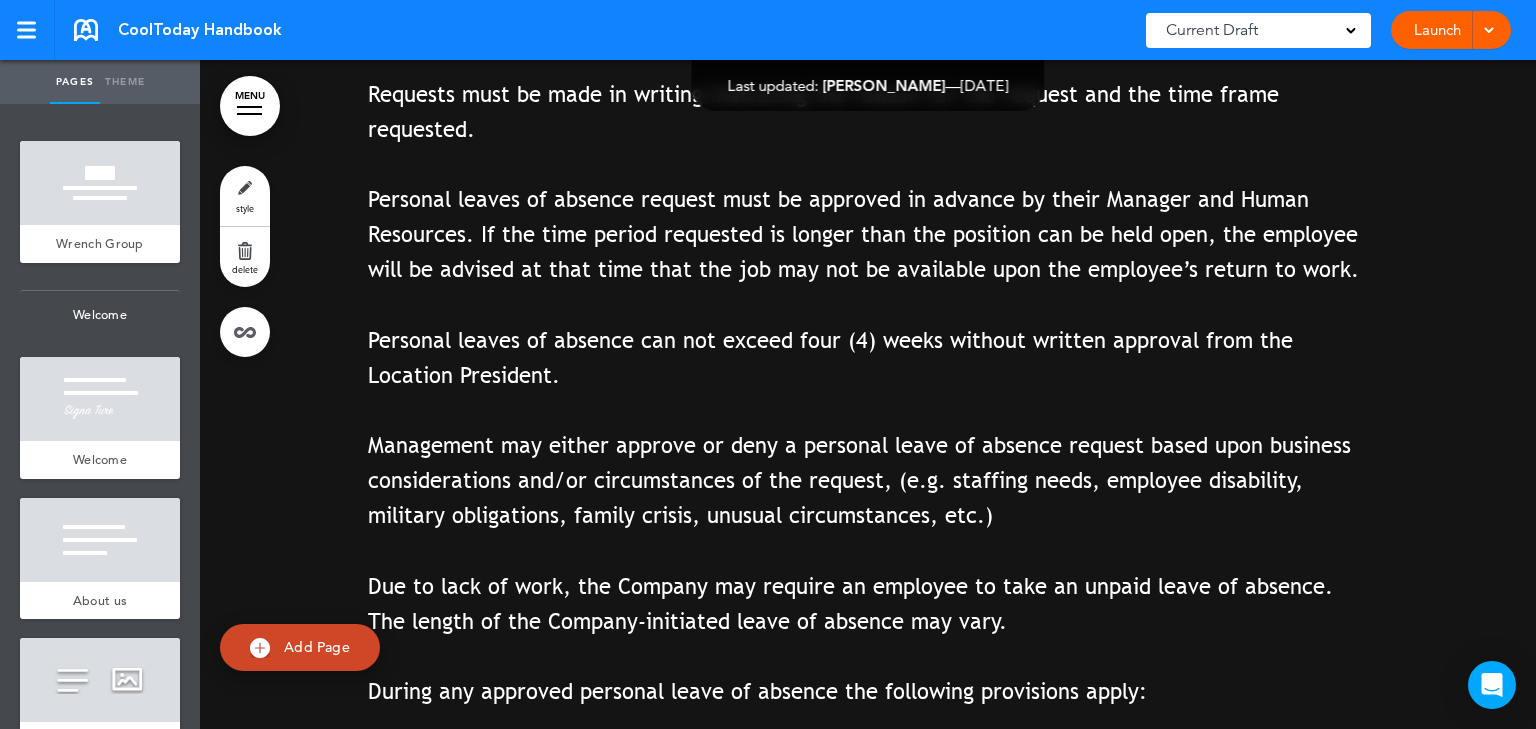 click on "Employees may request a leave of absence without pay from the Company." at bounding box center (742, 24) 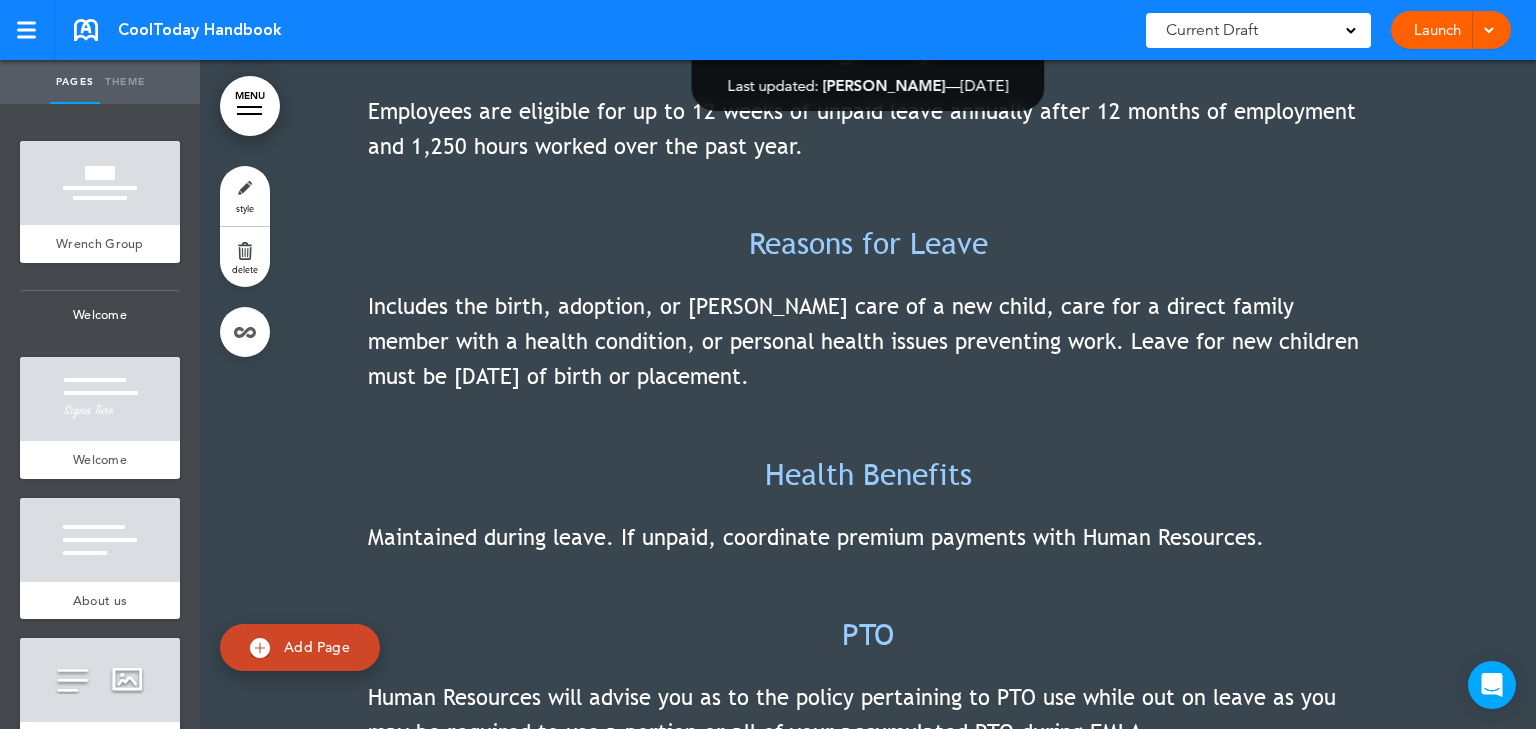scroll, scrollTop: 154319, scrollLeft: 0, axis: vertical 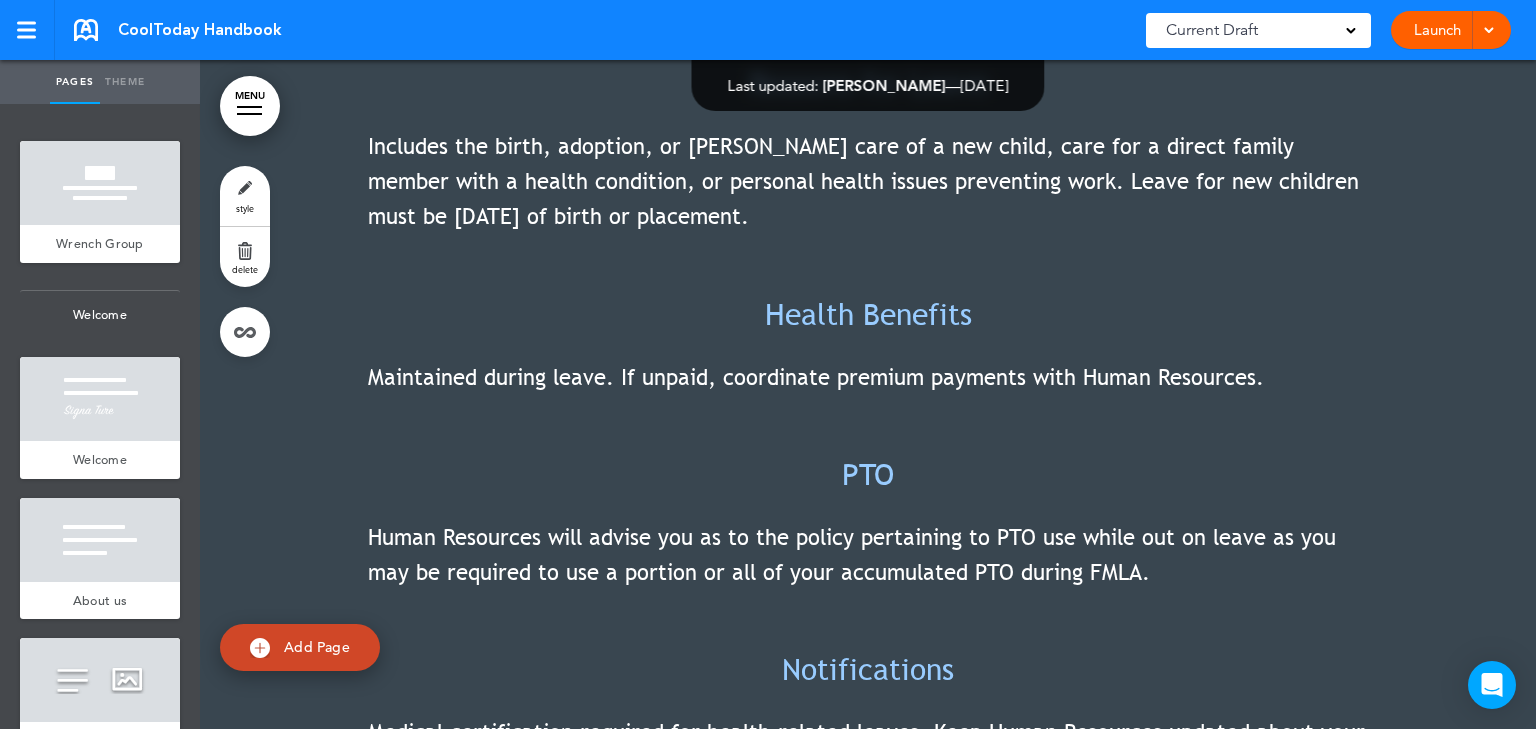 click on "Employees are eligible for up to 12 weeks of unpaid leave annually after 12 months of employment and 1,250 hours worked over the past year." at bounding box center [868, -31] 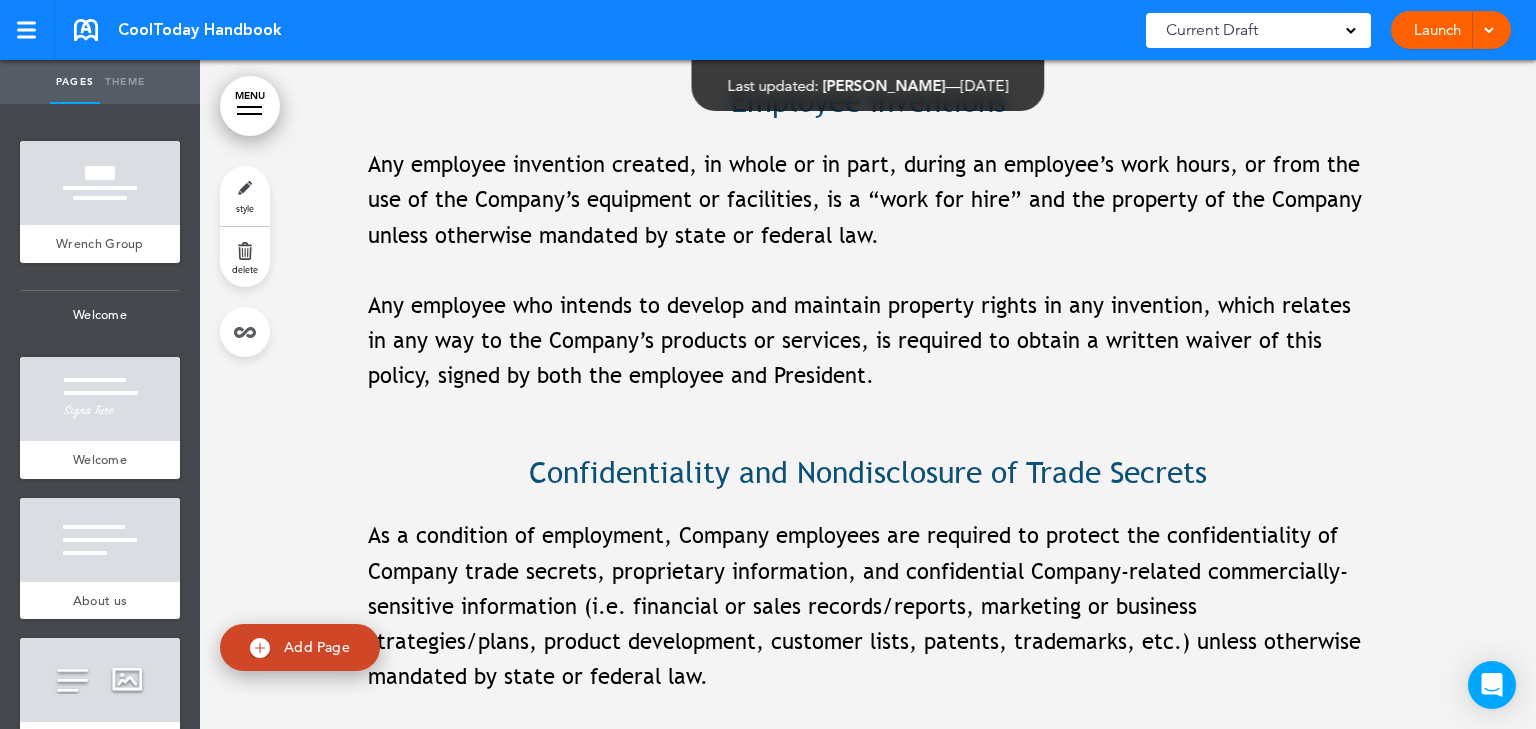 scroll, scrollTop: 155919, scrollLeft: 0, axis: vertical 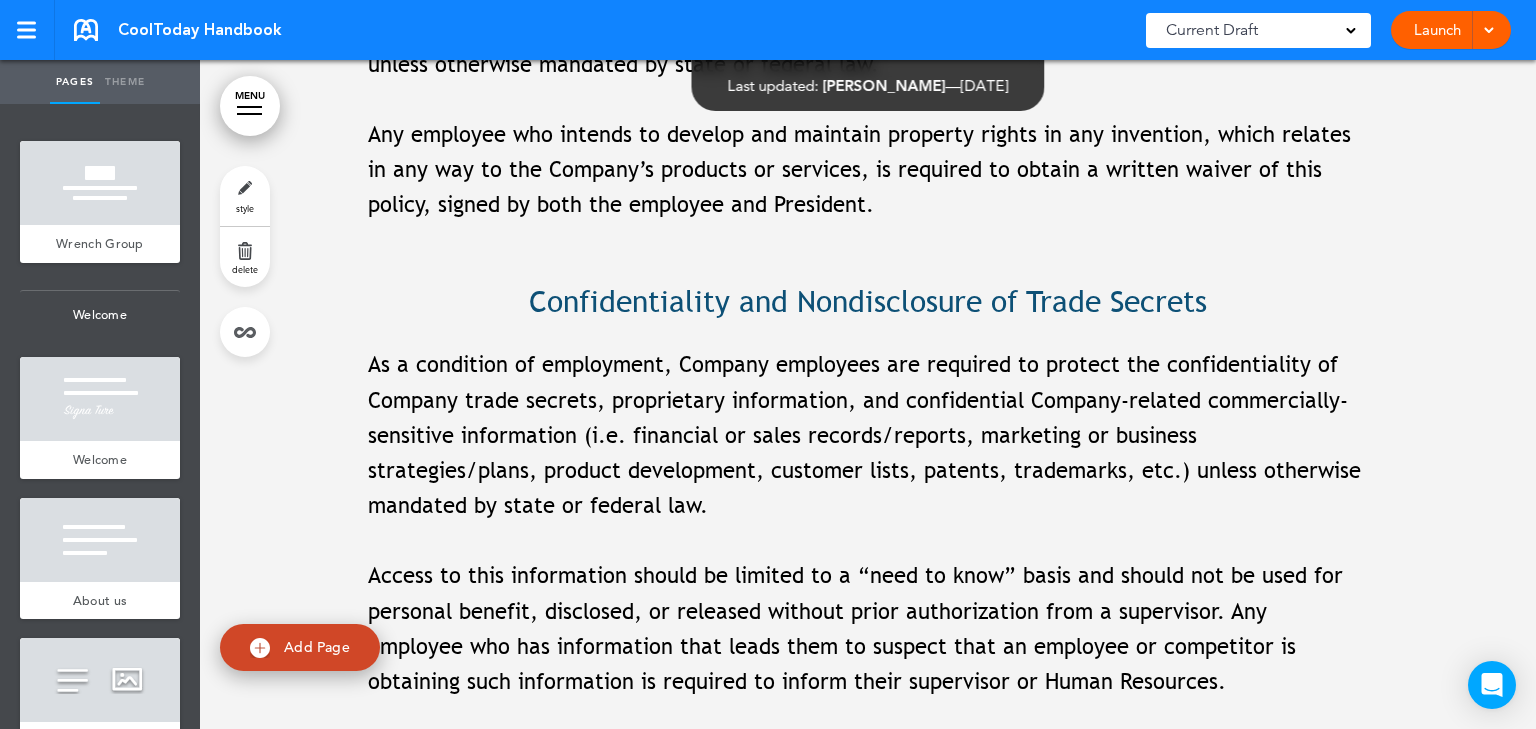 click on "Any employee invention created, in whole or in part, during an employee’s work hours, or from the use of the Company’s equipment or facilities, is a “work for hire” and the property of the Company unless otherwise mandated by state or federal law." at bounding box center (868, 29) 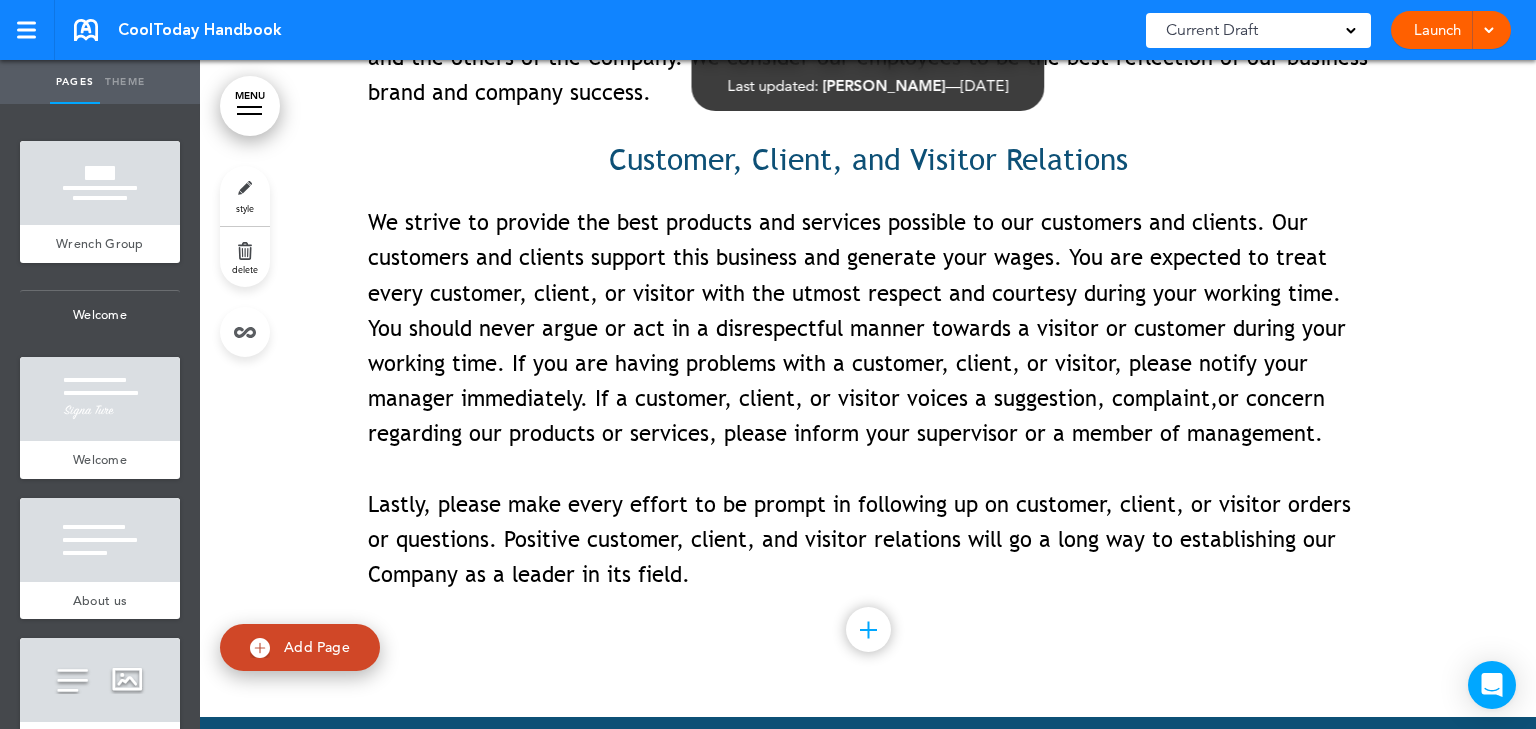 scroll, scrollTop: 157199, scrollLeft: 0, axis: vertical 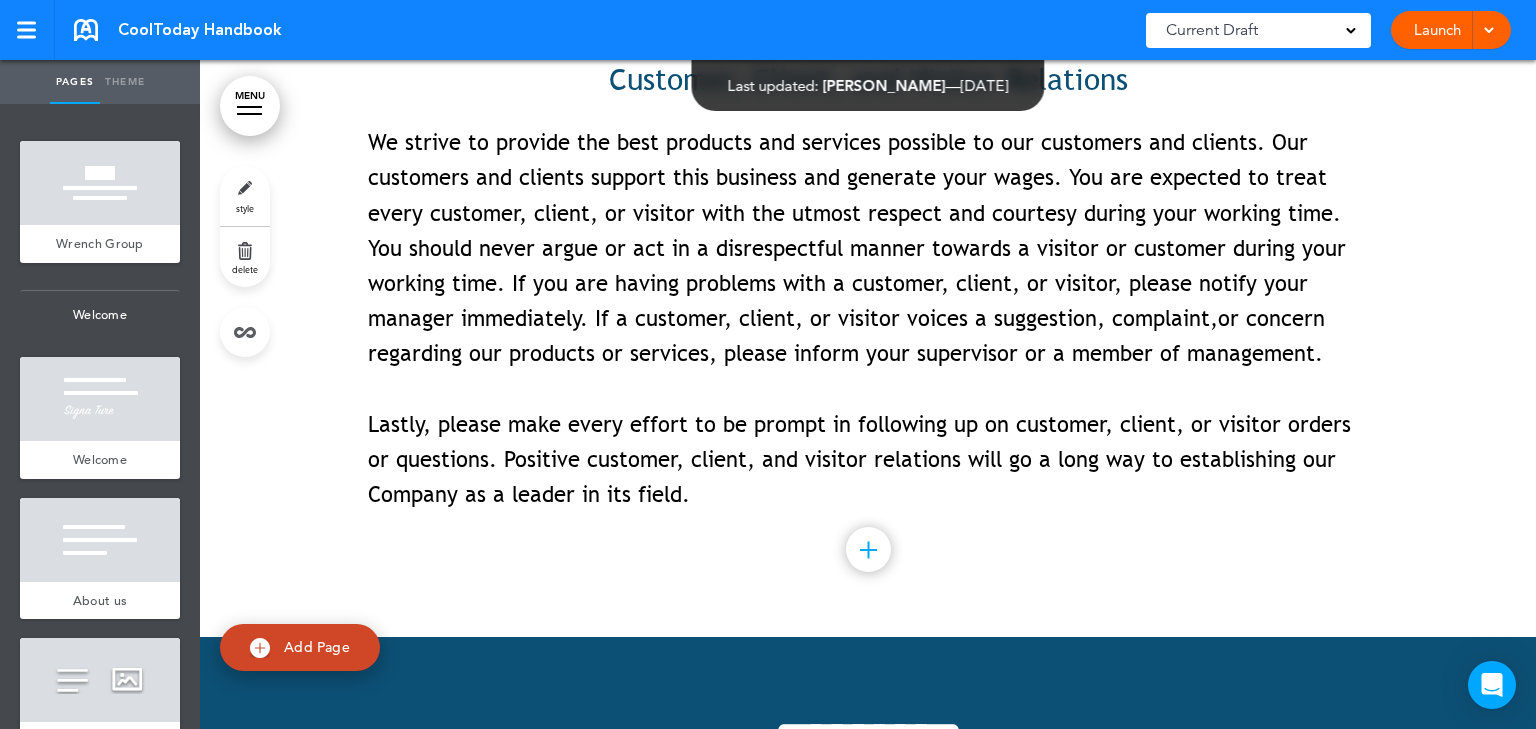click on "As an employee of The Company, you are expected to be familiar with the products and services we offer. Take every opportunity to learn the interrelationship between your department or division and the others of the Company. We consider our employees to be the best reflection of our business brand and company success." at bounding box center (868, -41) 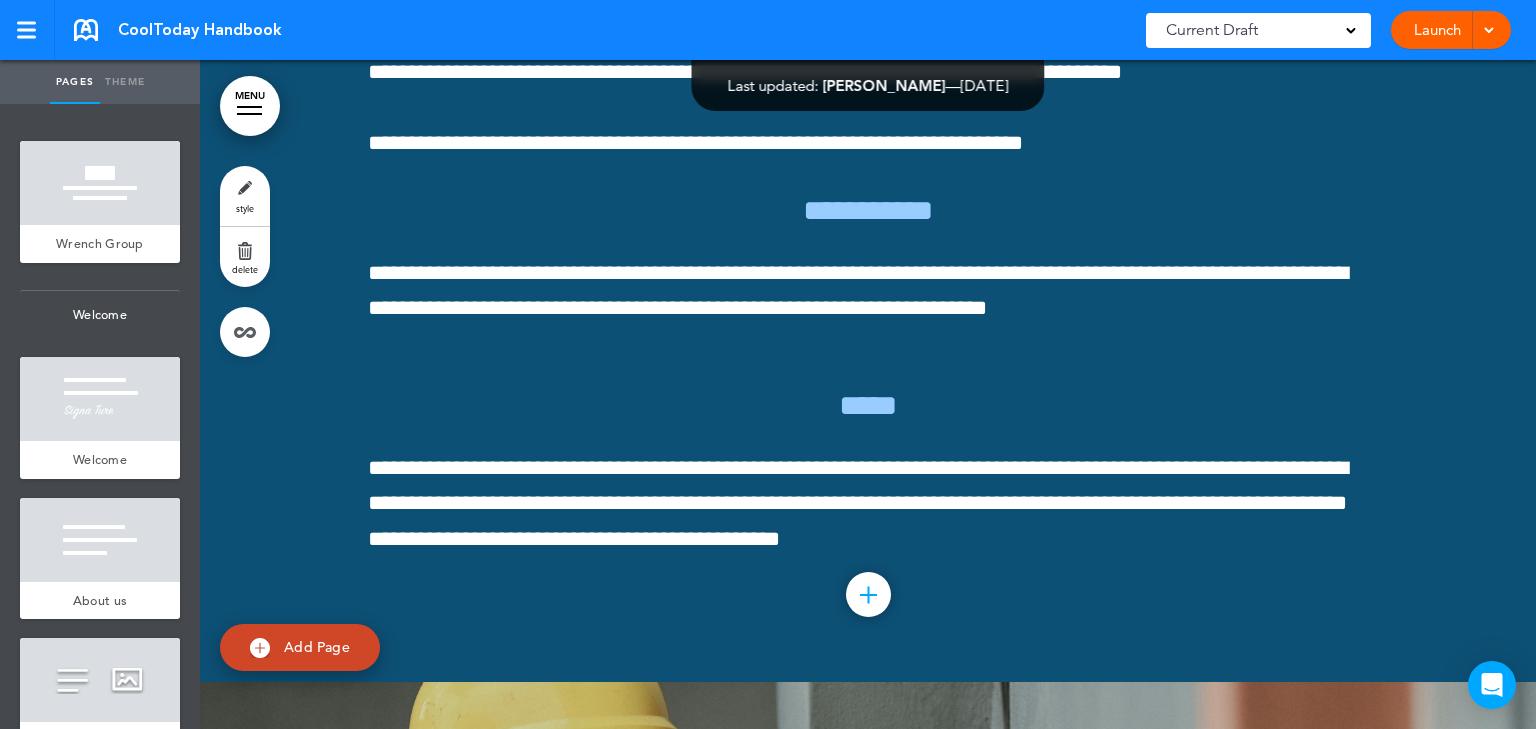 scroll, scrollTop: 158239, scrollLeft: 0, axis: vertical 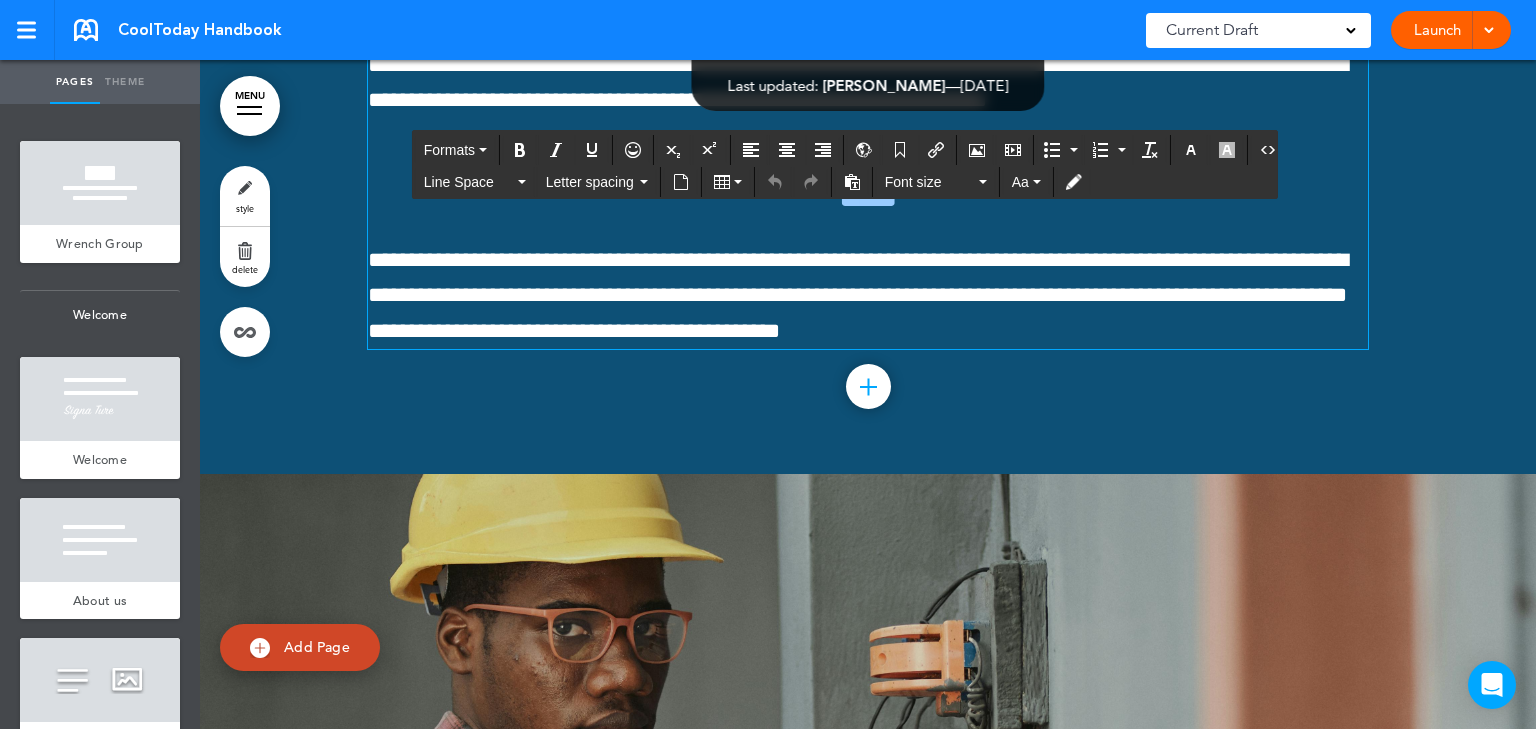 click on "**********" at bounding box center [695, -65] 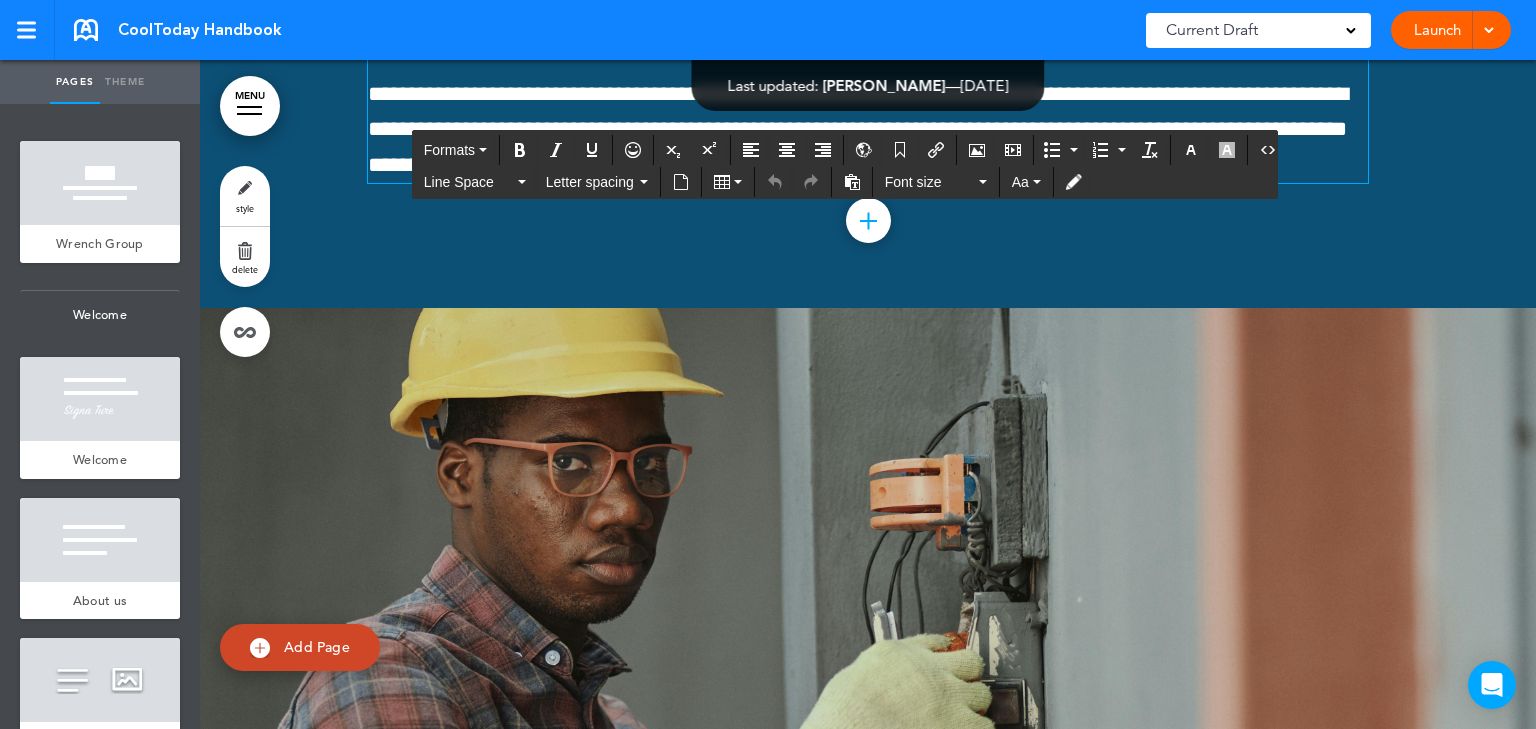 scroll, scrollTop: 157845, scrollLeft: 0, axis: vertical 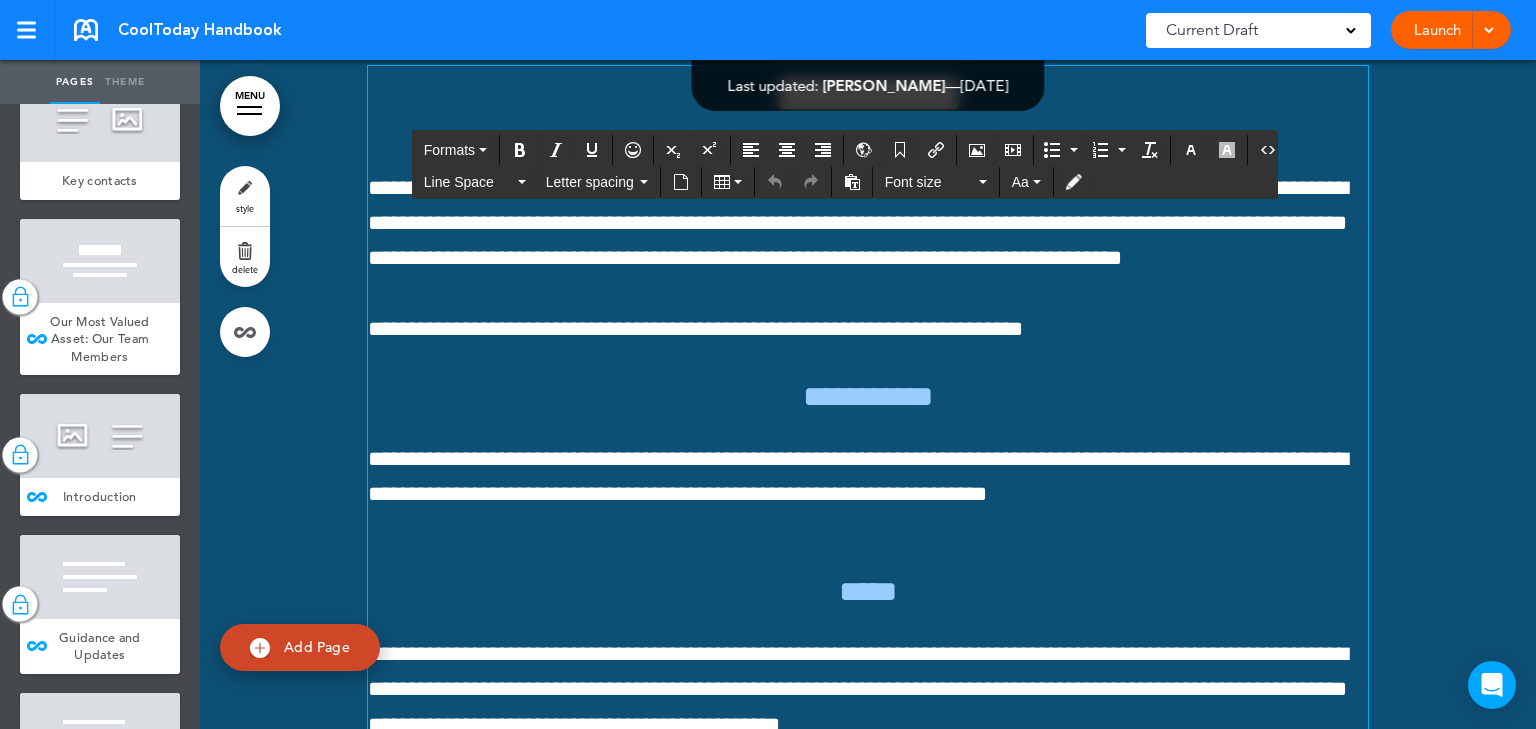 click on "MENU" at bounding box center (250, 106) 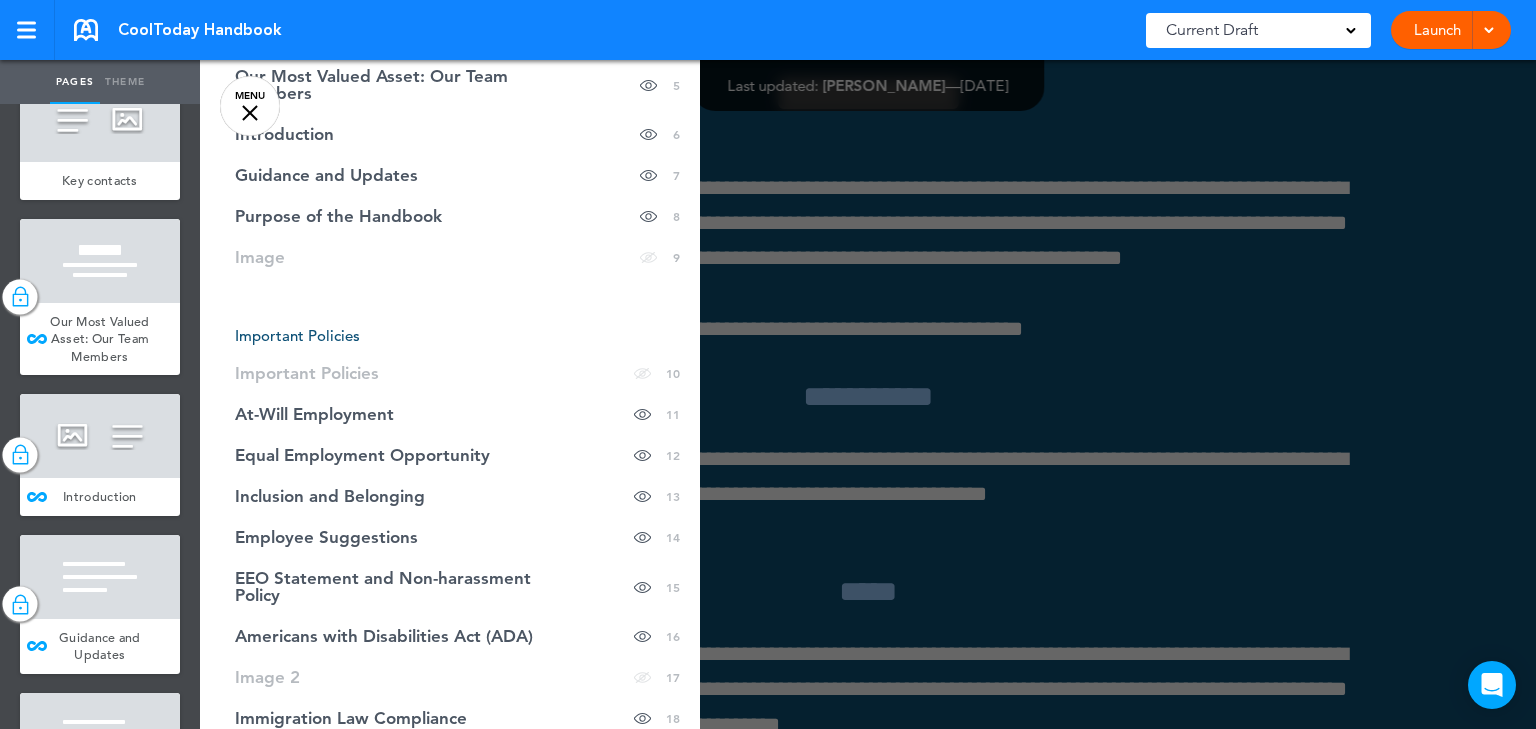 scroll, scrollTop: 0, scrollLeft: 0, axis: both 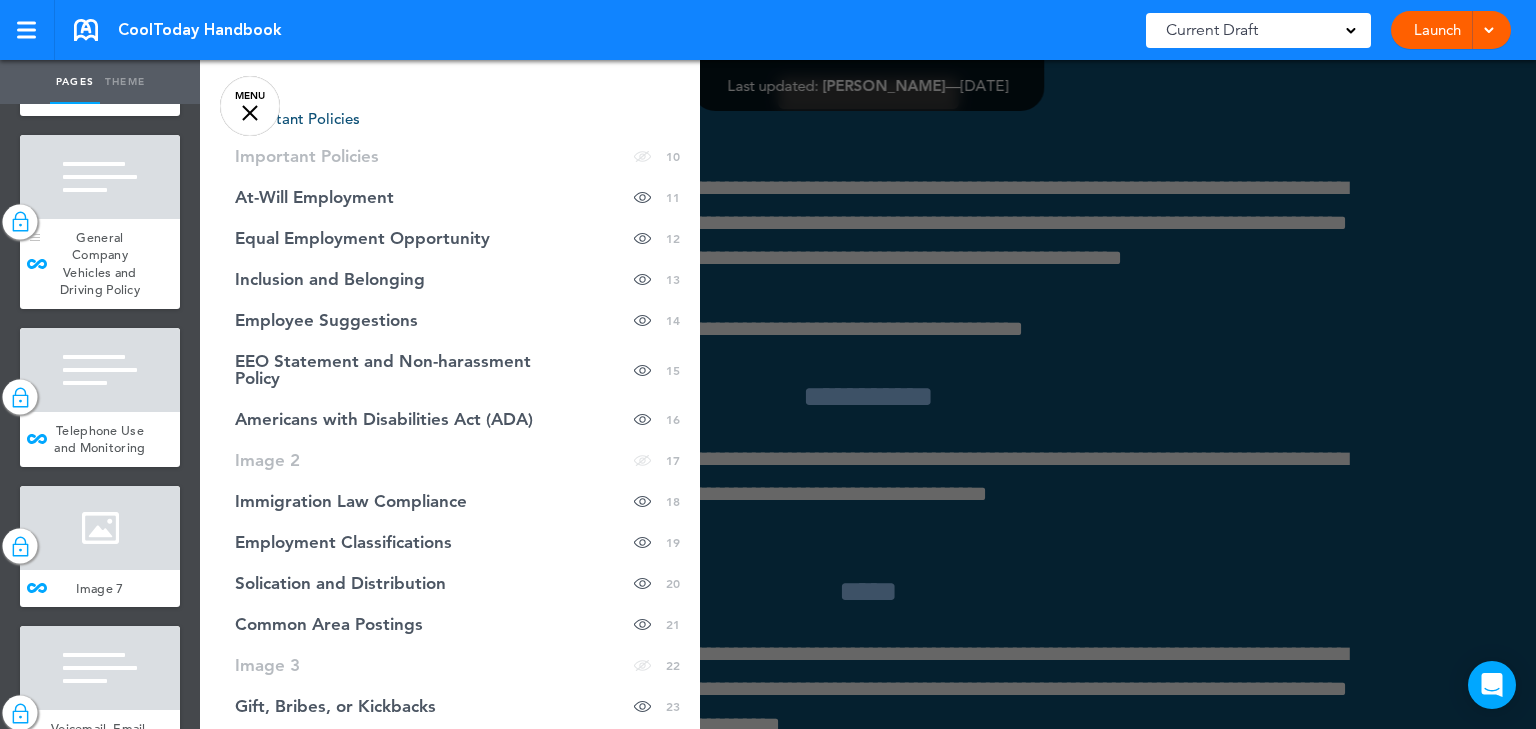 click on "General Company Vehicles and Driving Policy" at bounding box center (100, 264) 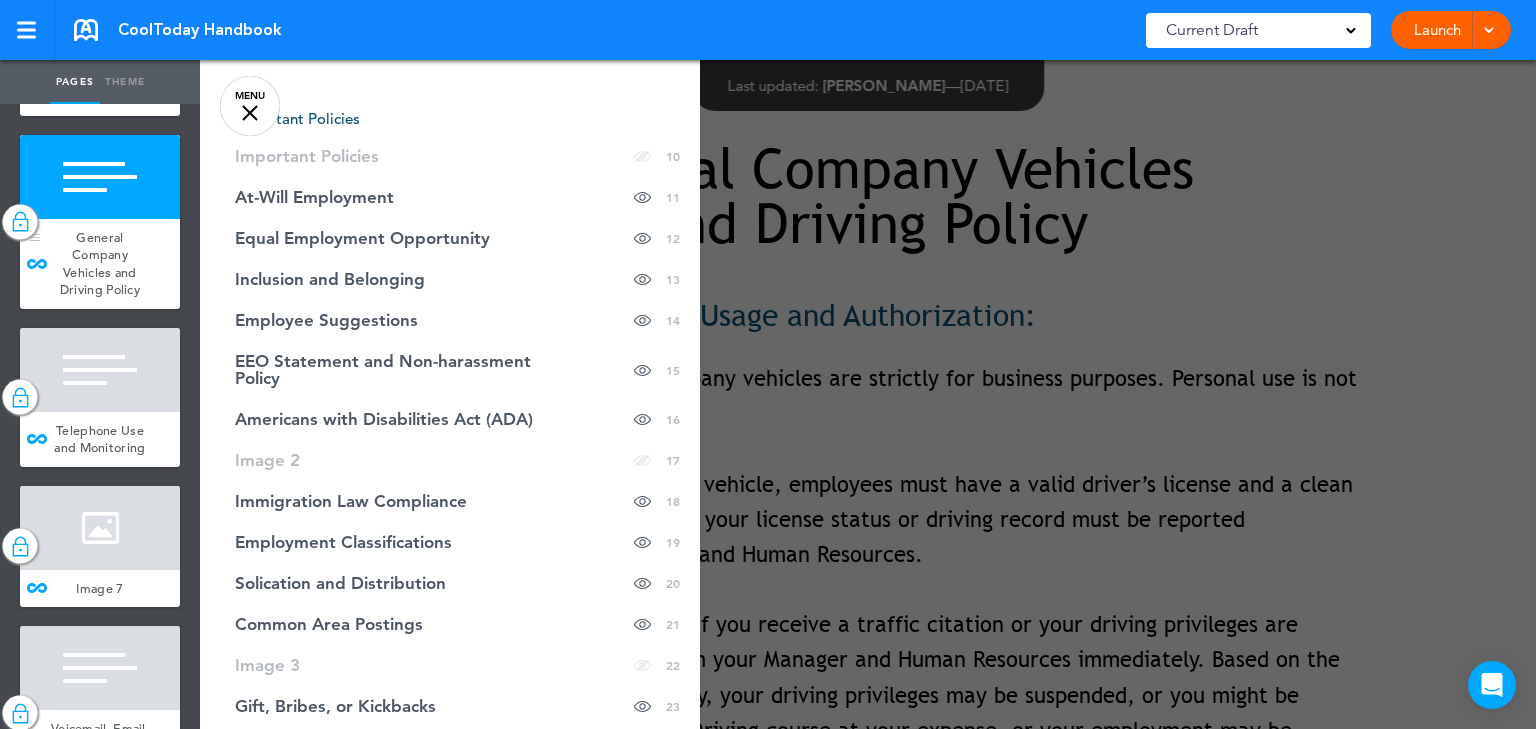 scroll, scrollTop: 47151, scrollLeft: 0, axis: vertical 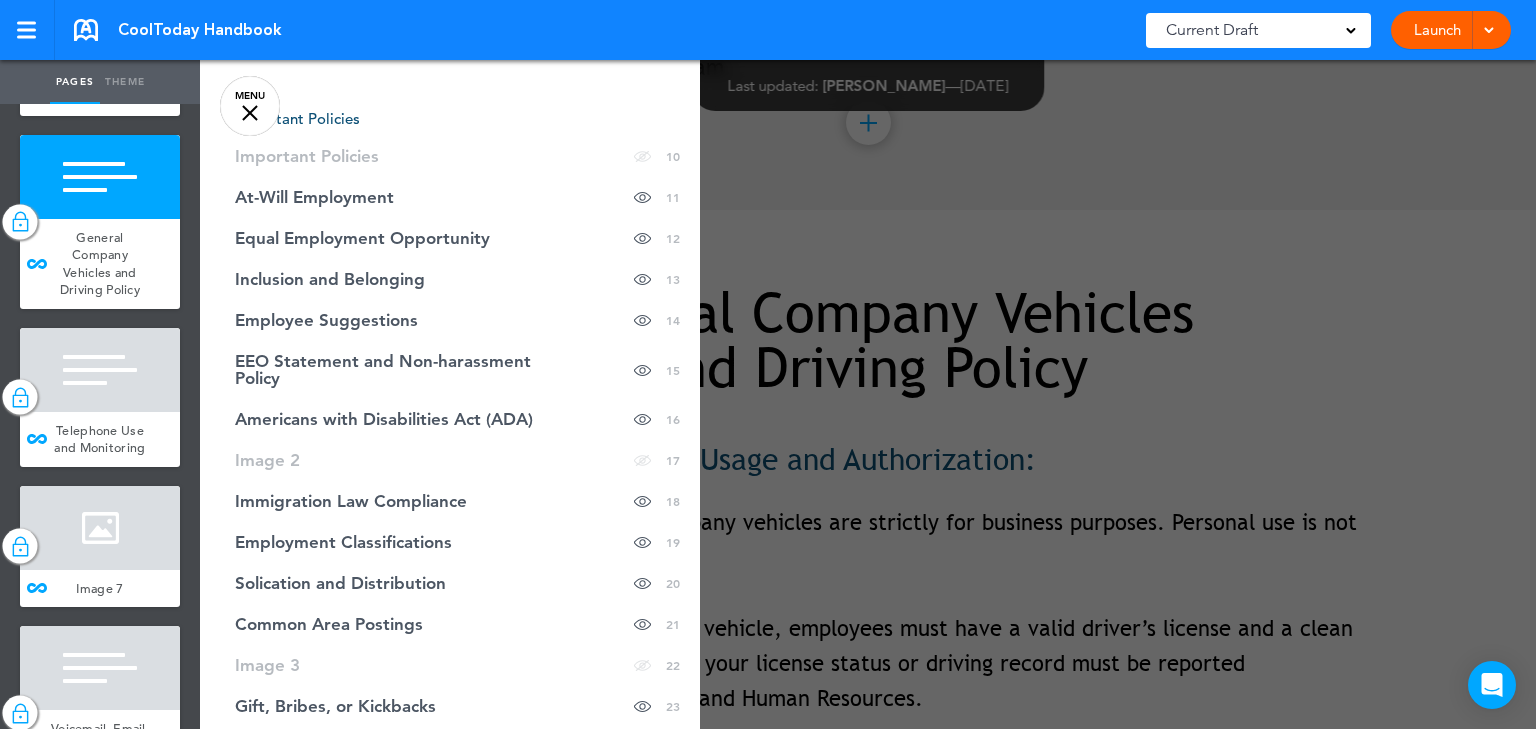 click at bounding box center [968, 364] 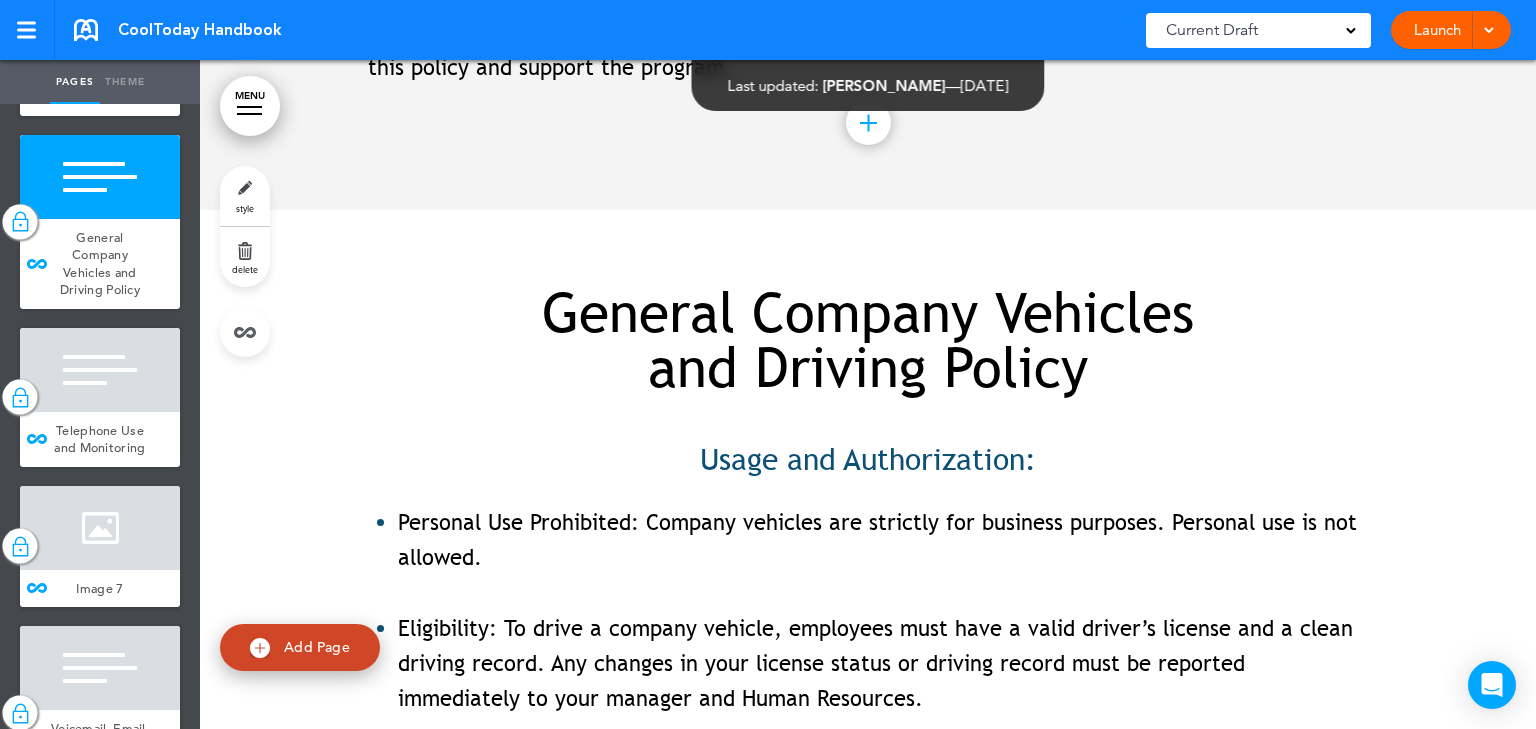 click on "Personal Use Prohibited: Company vehicles are strictly for business purposes. Personal use is not allowed." at bounding box center (883, 540) 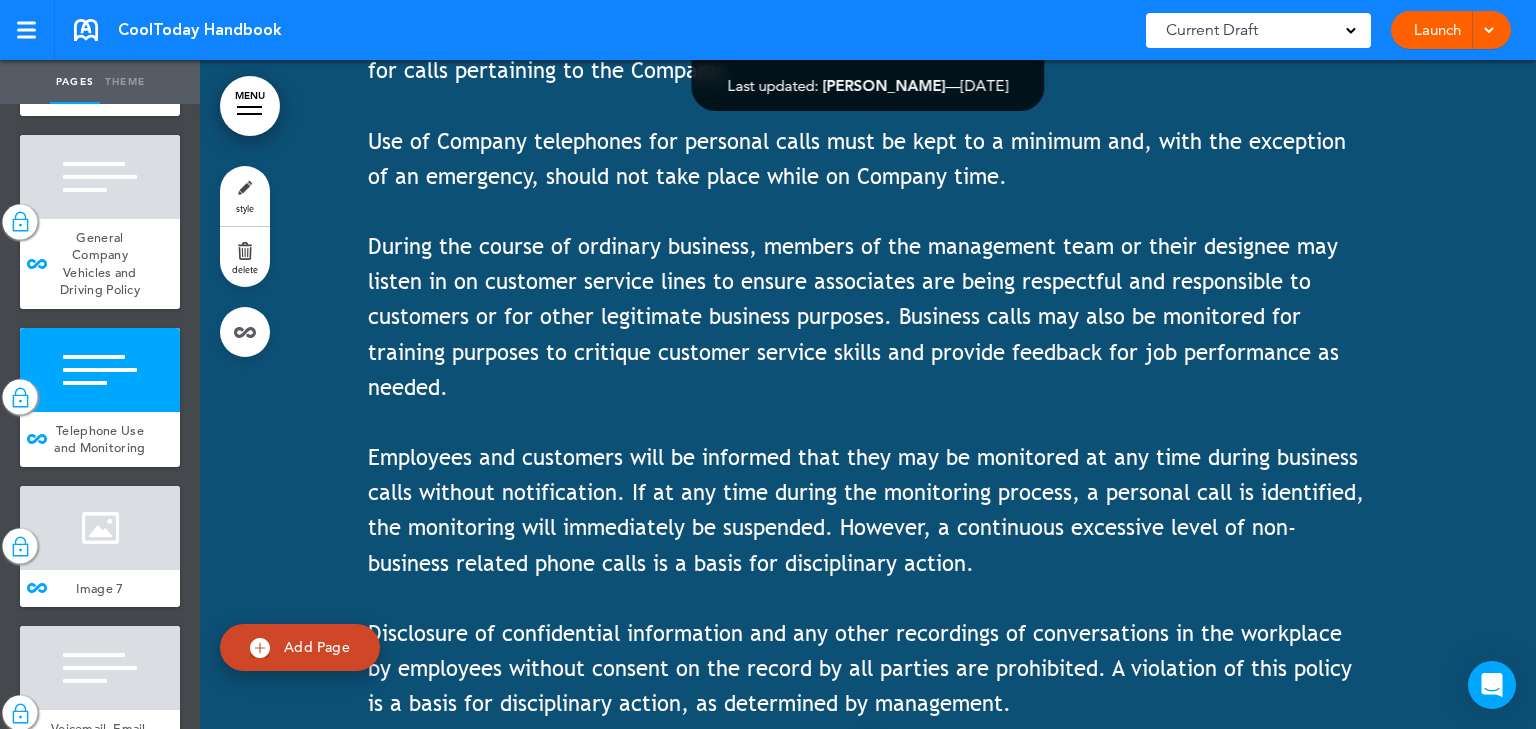scroll, scrollTop: 49951, scrollLeft: 0, axis: vertical 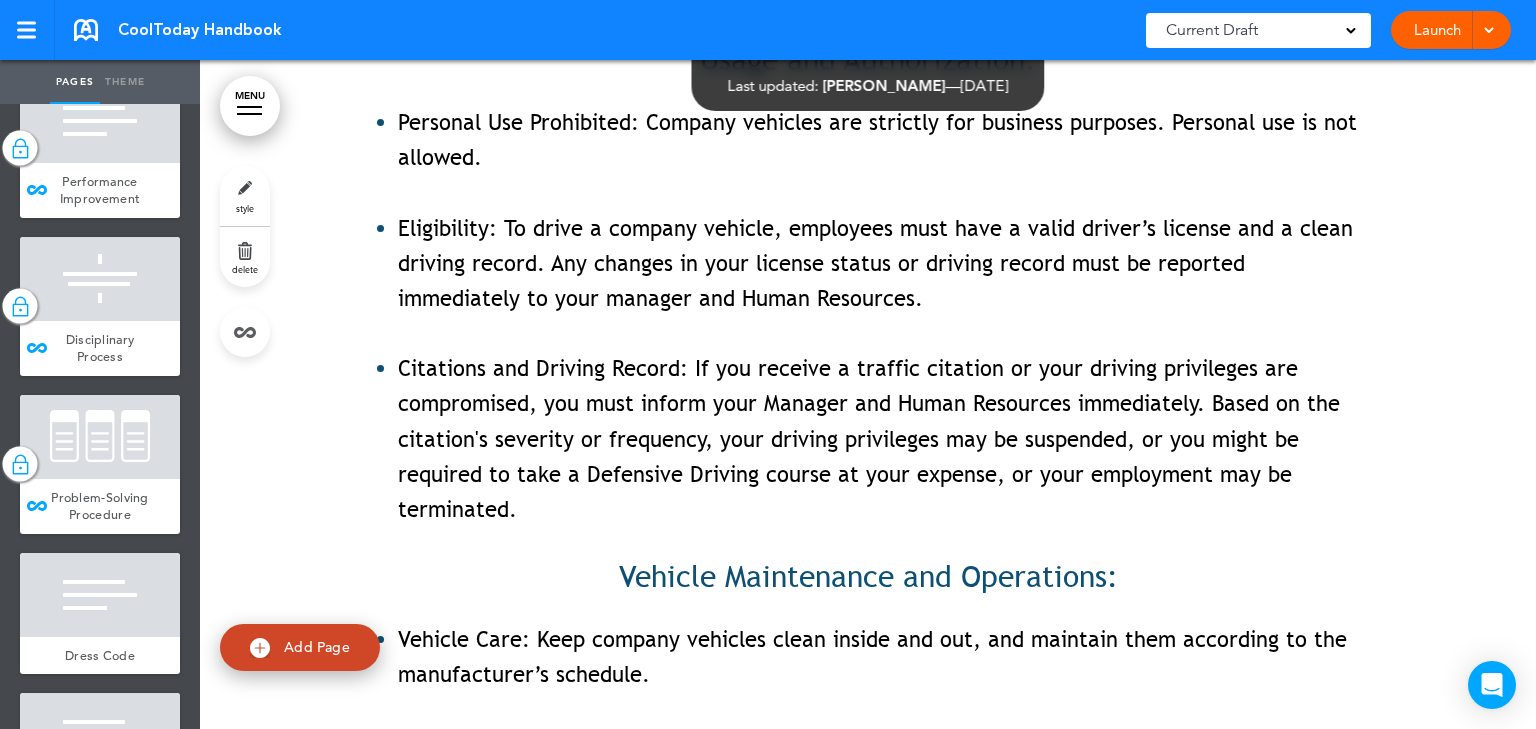 click on "MENU" at bounding box center (250, 106) 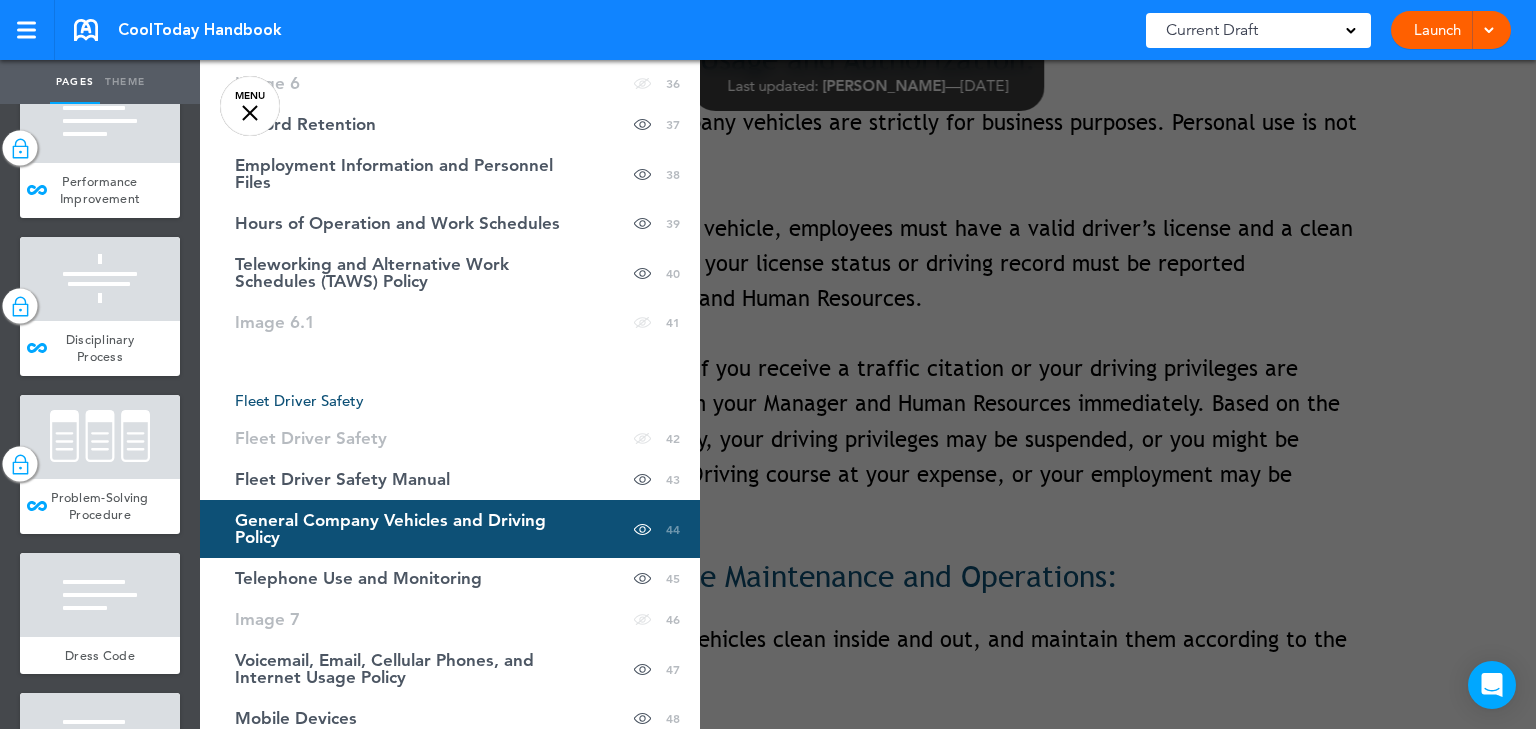 scroll, scrollTop: 1840, scrollLeft: 0, axis: vertical 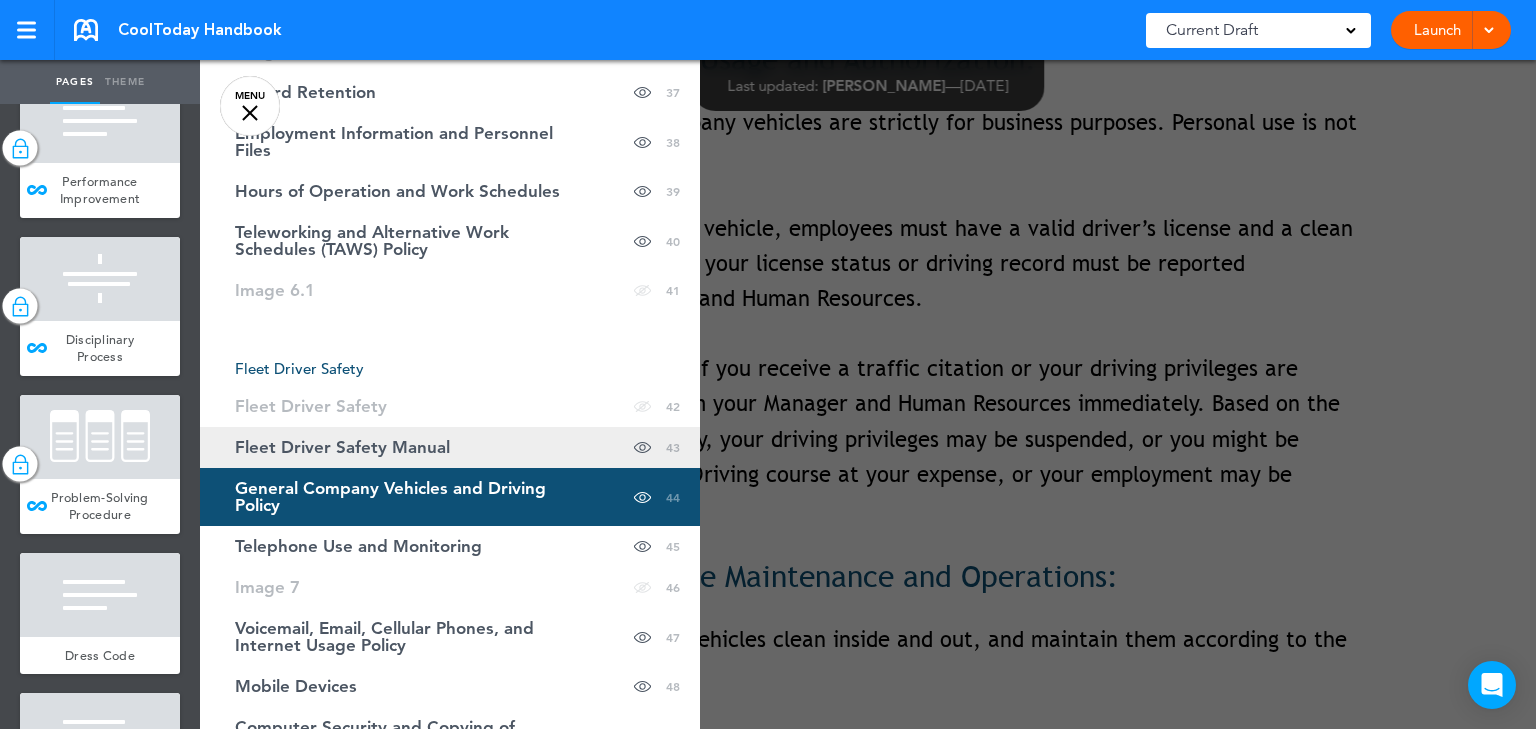click on "Fleet Driver Safety Manual" at bounding box center [342, 447] 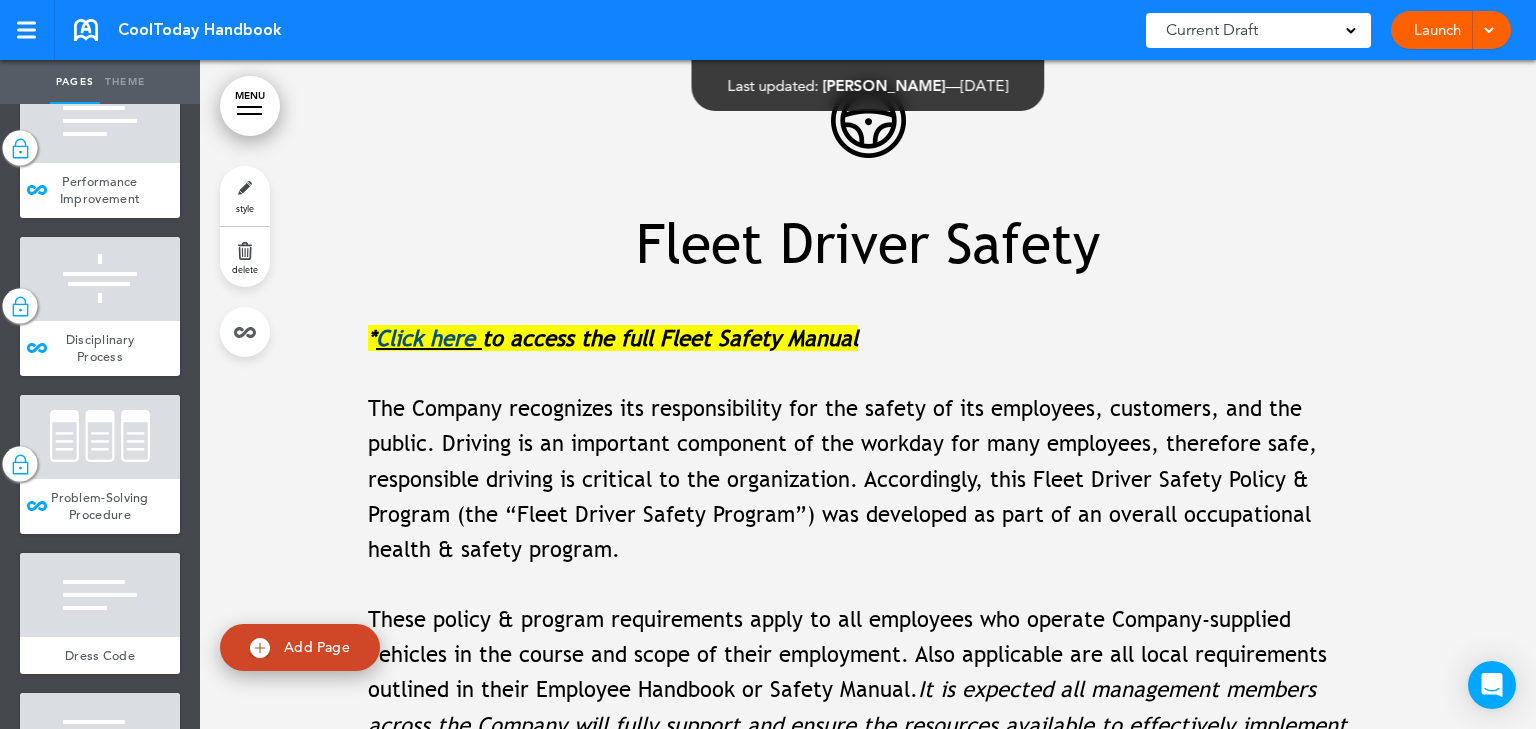 scroll, scrollTop: 45668, scrollLeft: 0, axis: vertical 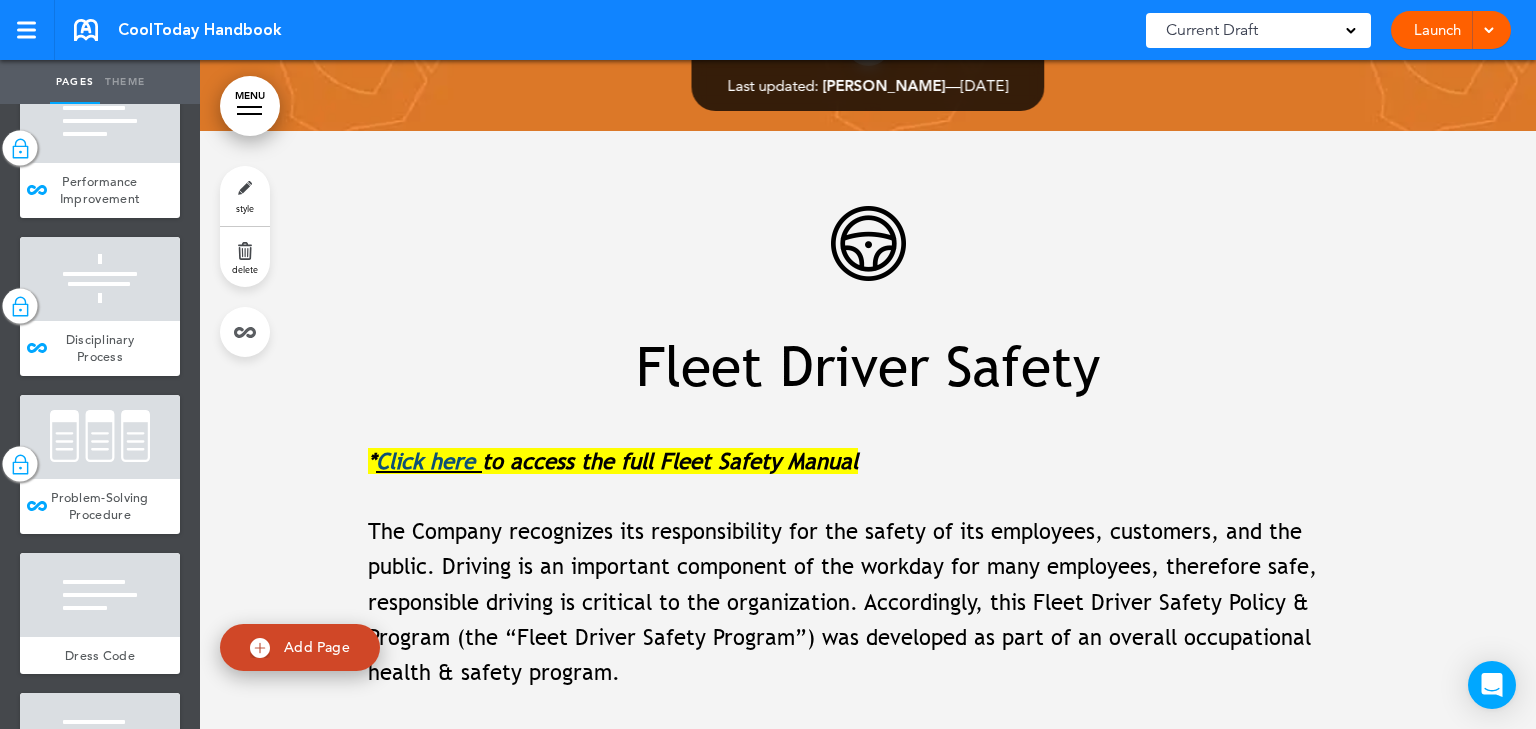 click on "Click here" at bounding box center (425, 461) 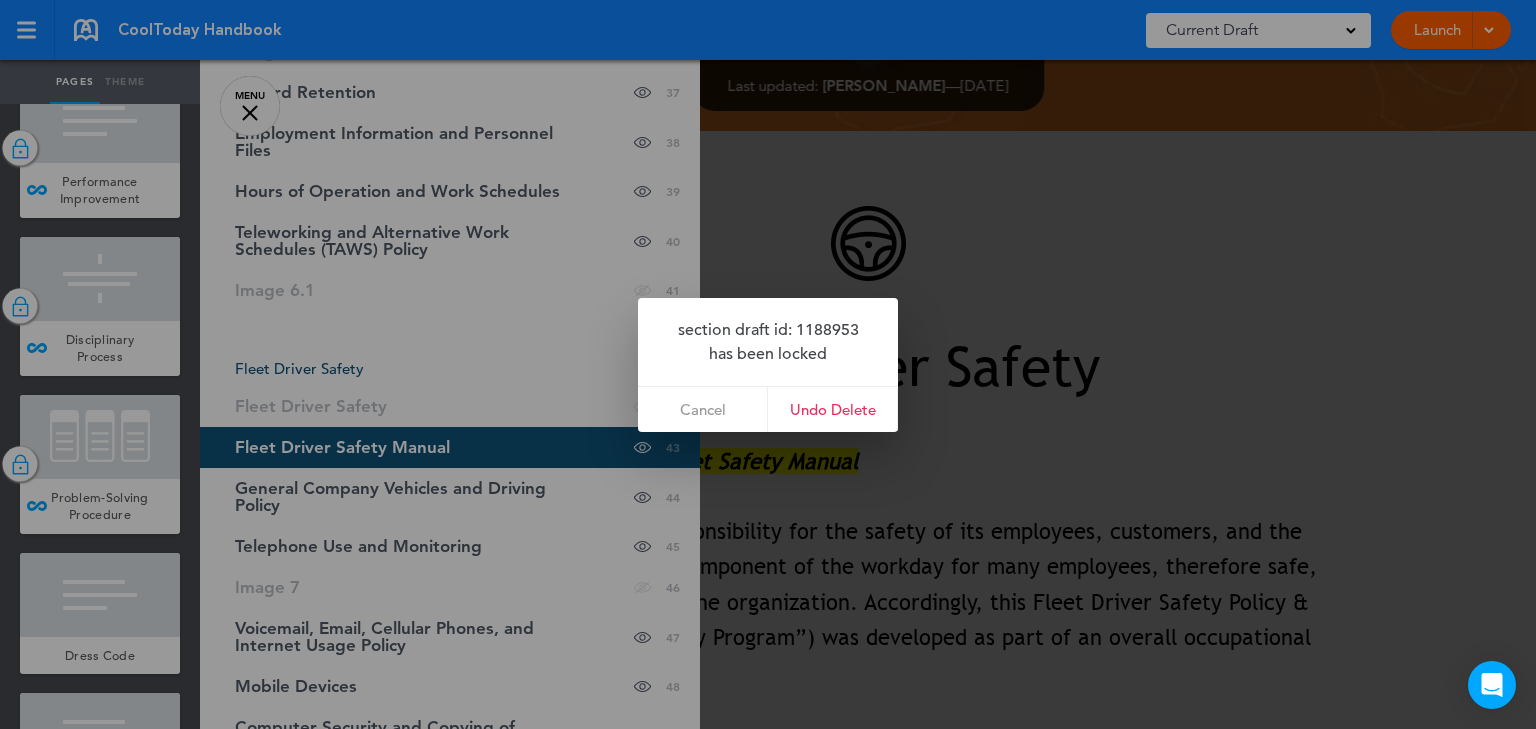 click at bounding box center (768, 364) 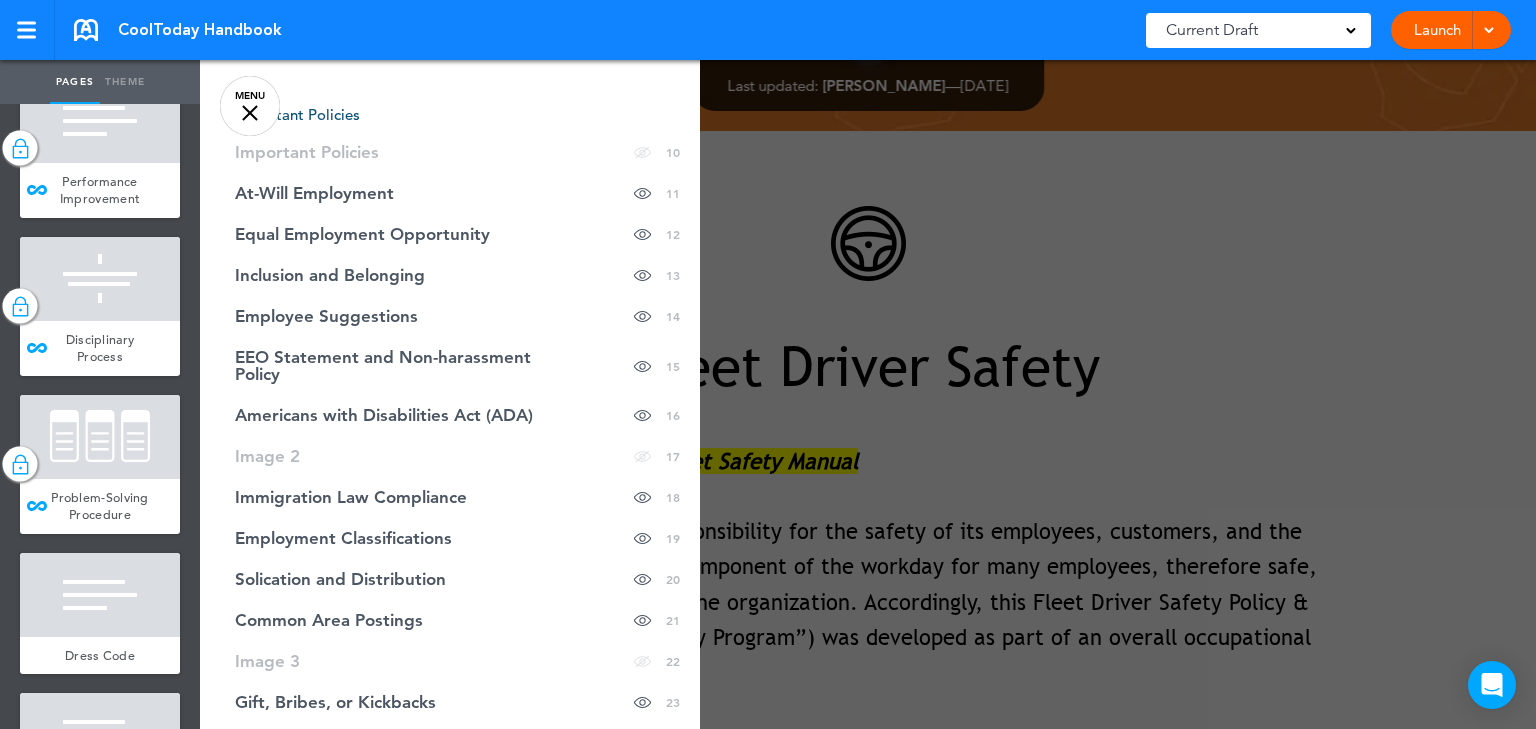 scroll, scrollTop: 560, scrollLeft: 0, axis: vertical 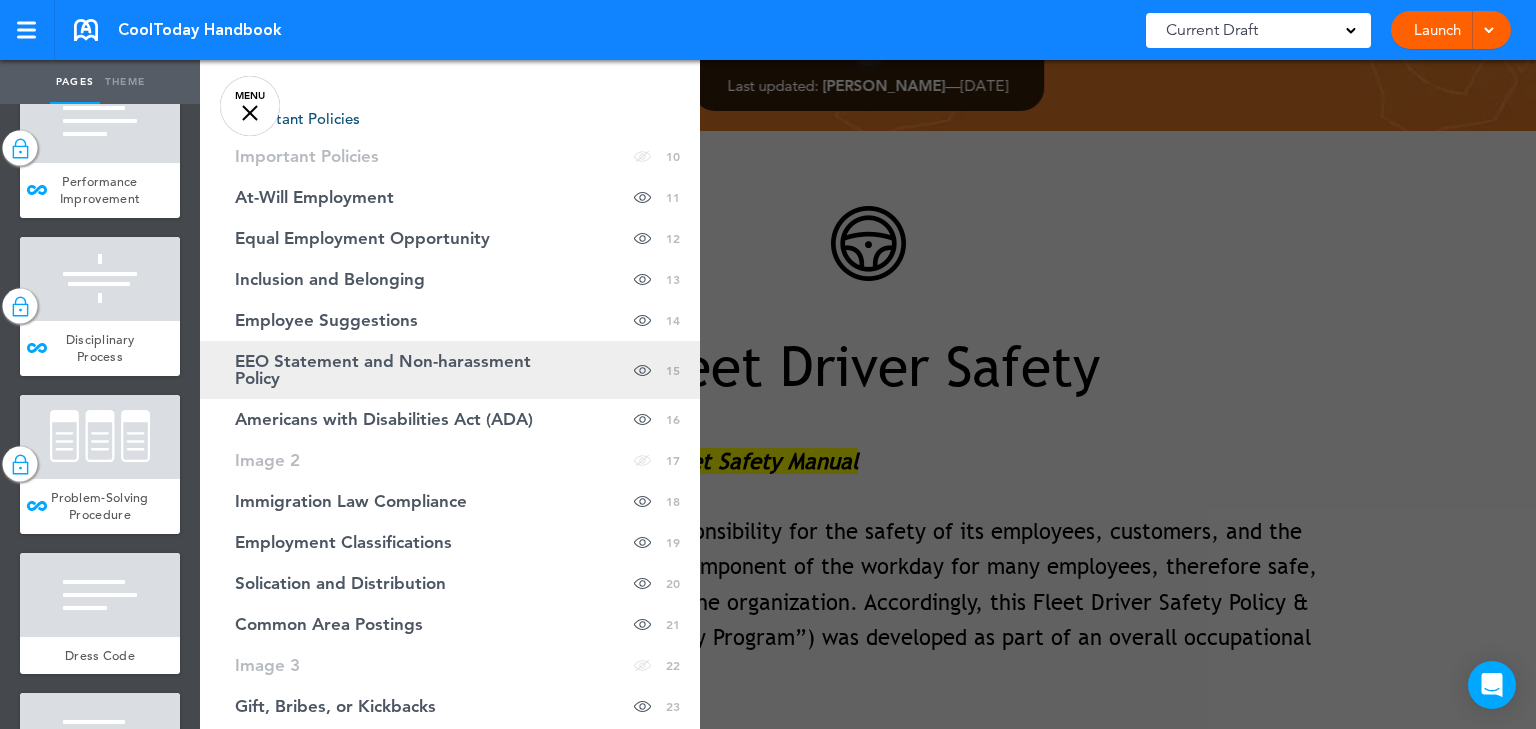 click on "EEO Statement and Non-harassment Policy" at bounding box center [400, 370] 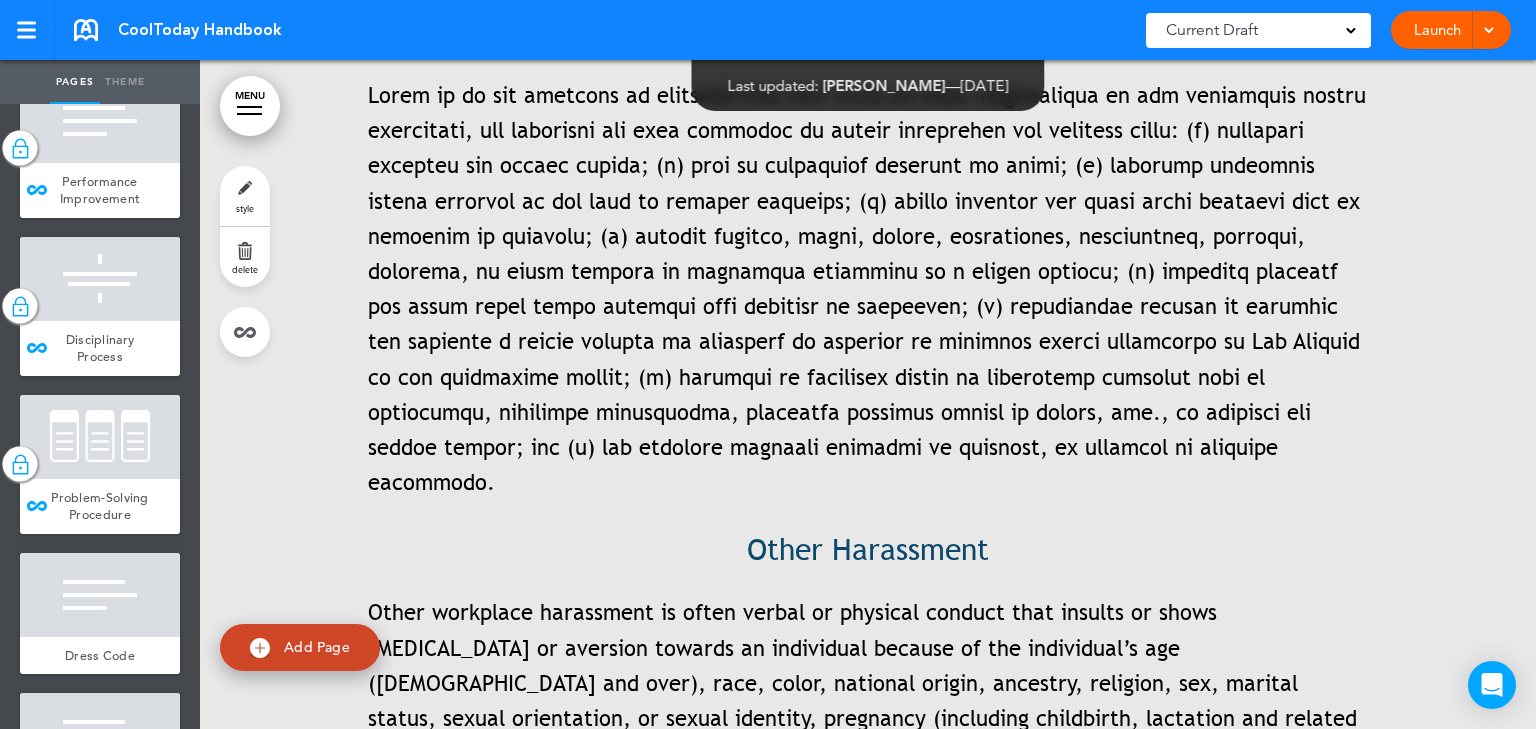 scroll, scrollTop: 13291, scrollLeft: 0, axis: vertical 